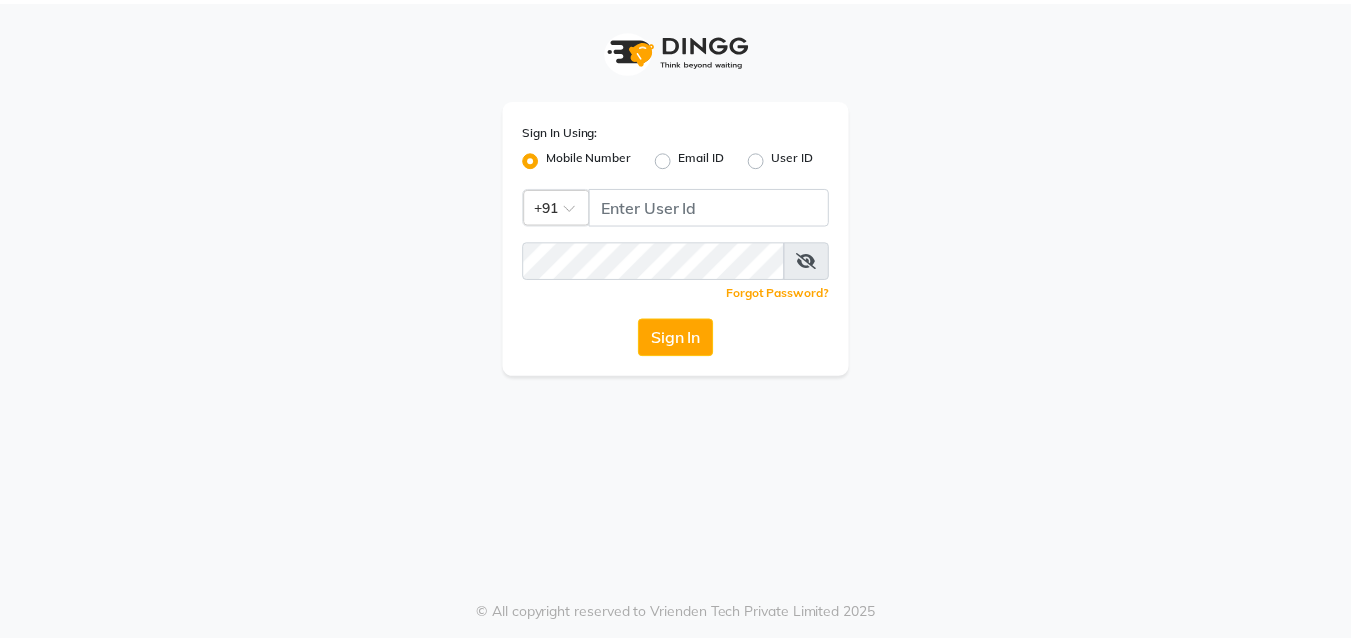 scroll, scrollTop: 0, scrollLeft: 0, axis: both 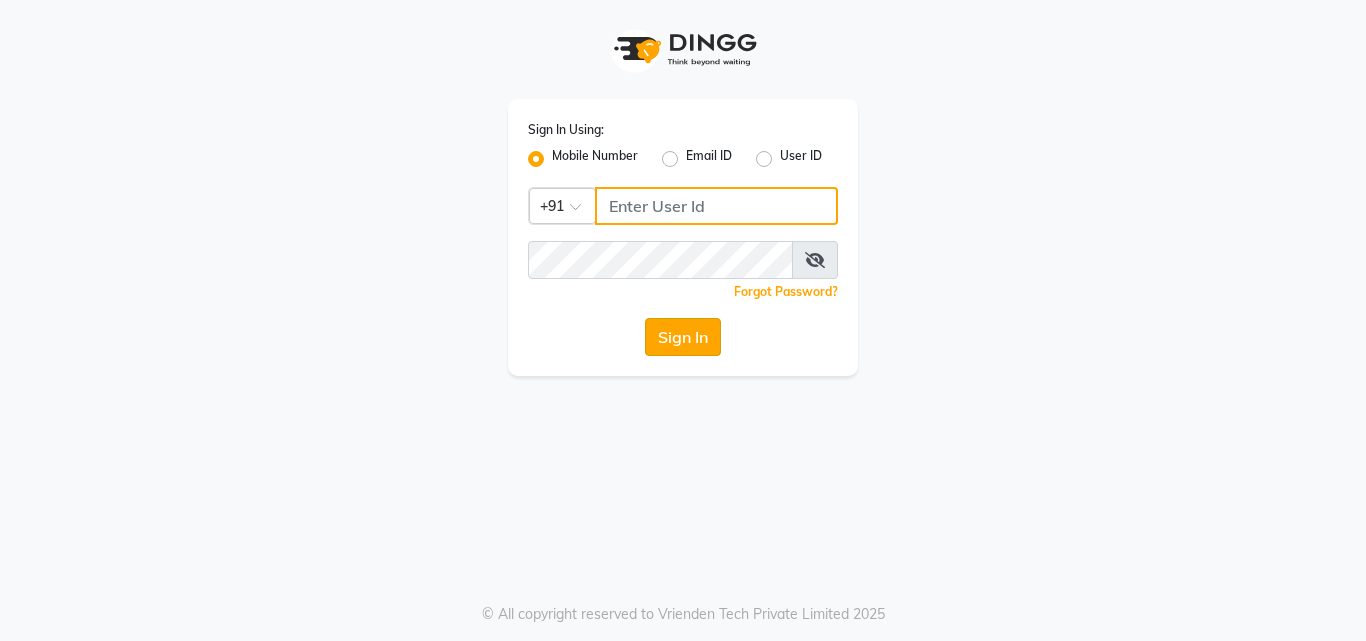 type on "7875017314" 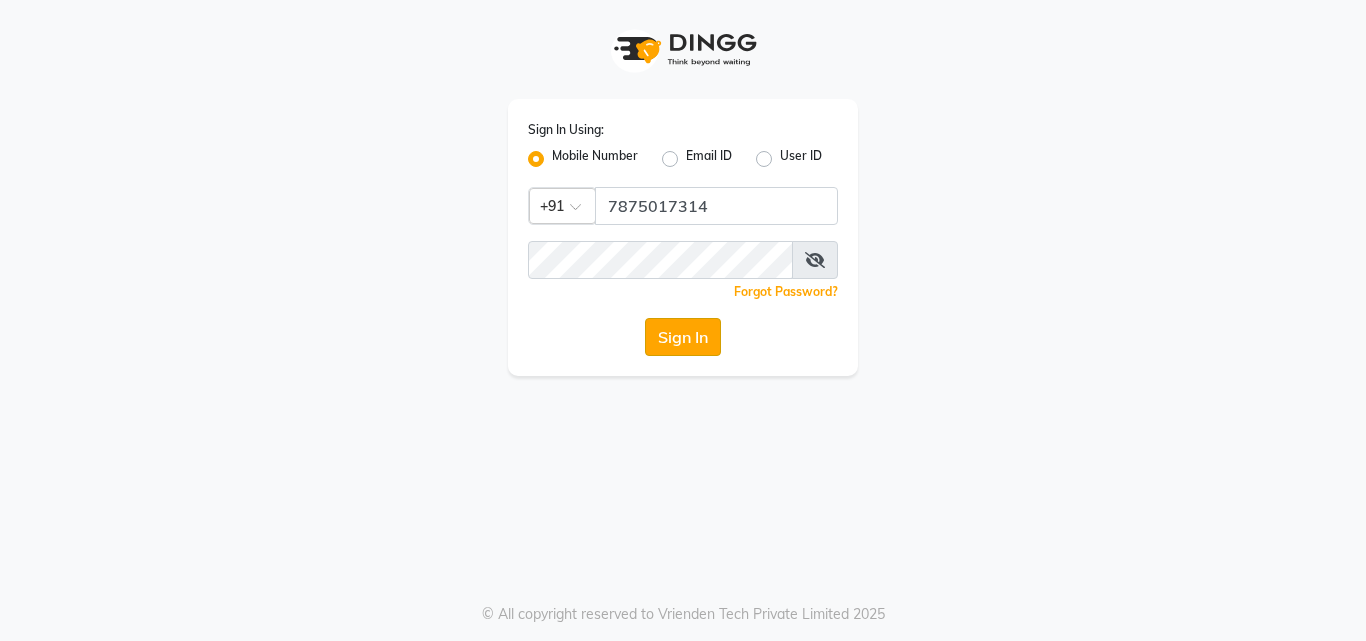 click on "Sign In" 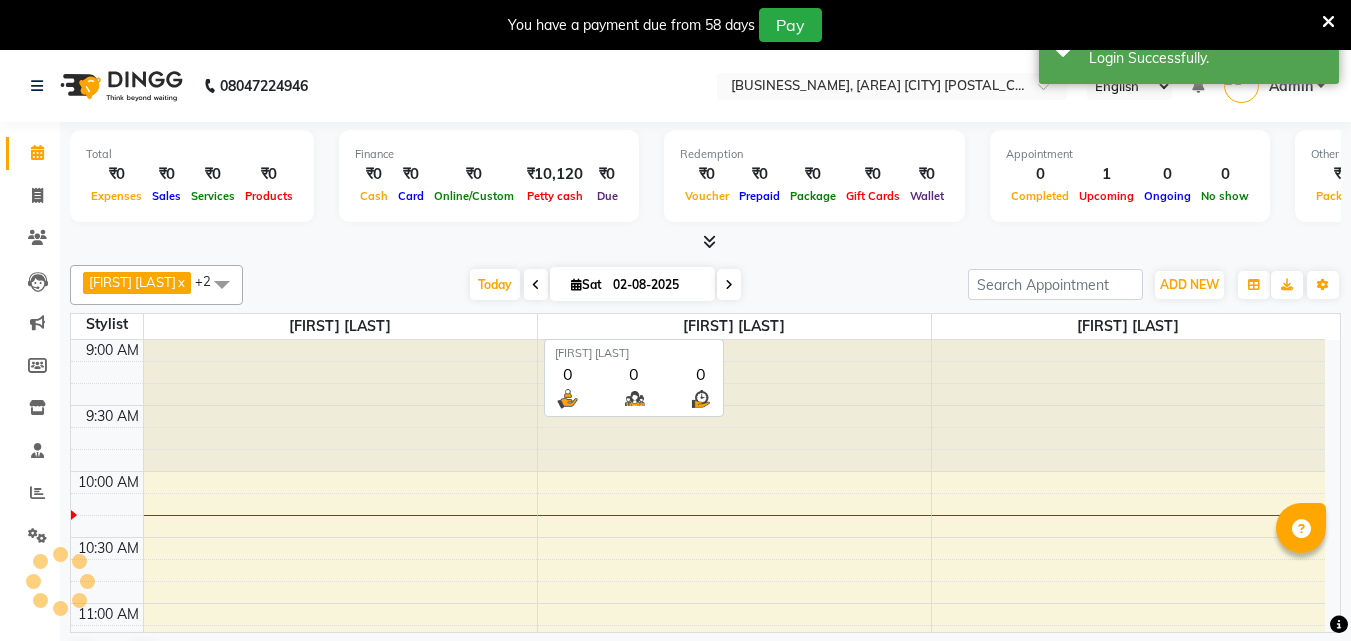 scroll, scrollTop: 0, scrollLeft: 0, axis: both 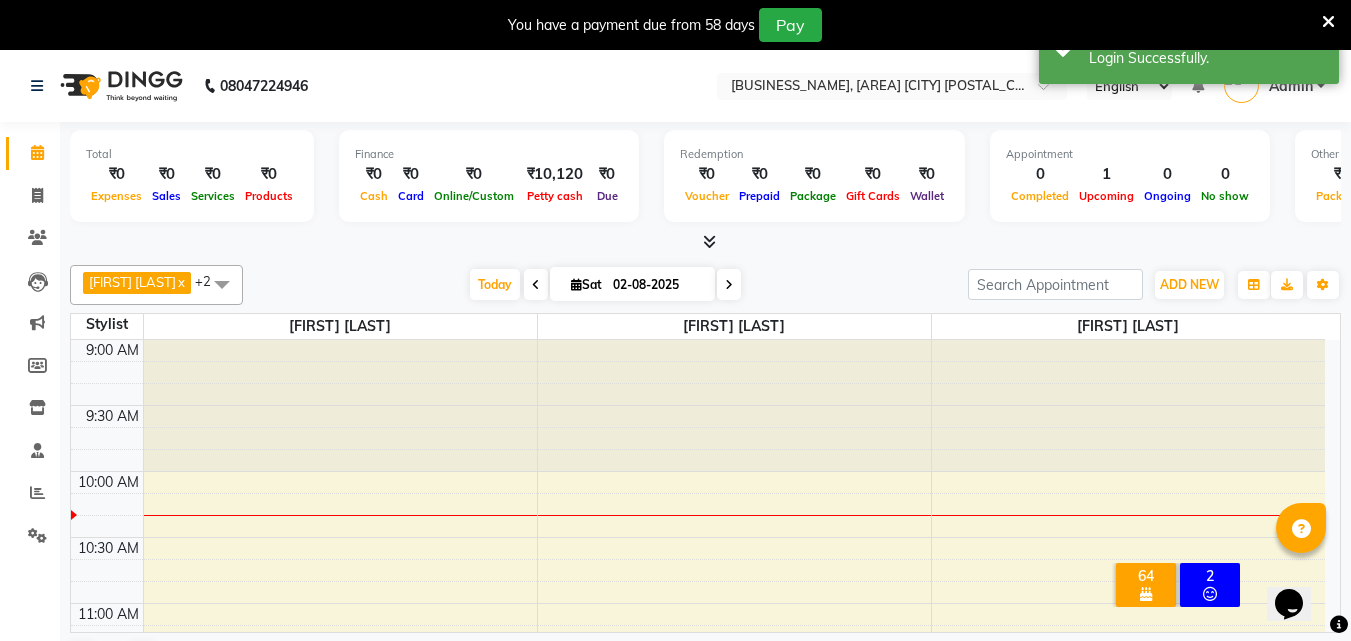 click on "64" at bounding box center [1146, 576] 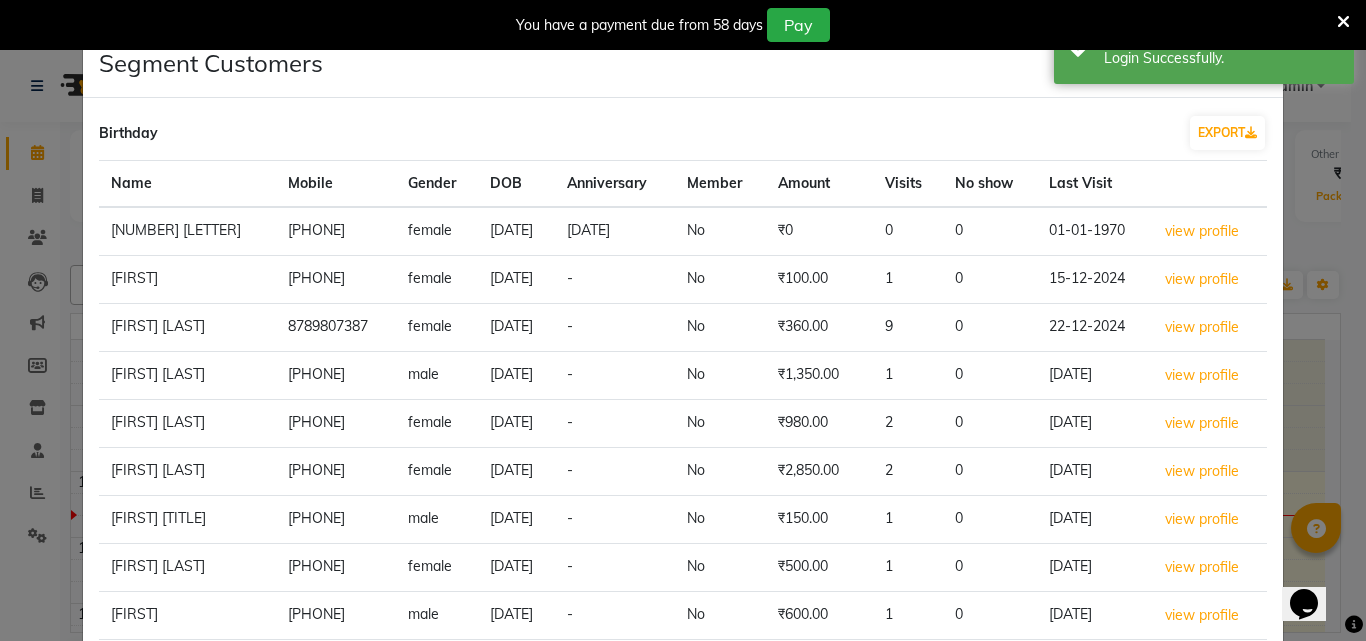 click on "Segment Customers × Birthday EXPORT Name Mobile Gender DOB Anniversary Member Amount Visits No show Last Visit 141 H [PHONE] female [DATE] [DATE] No ₹0 0 0 [DATE] view profile [NAME] [PHONE] female [DATE] - No ₹100.00 1 0 [DATE] view profile [NAME] [PHONE] female [DATE] - No ₹360.00 9 0 [DATE] view profile [NAME] [PHONE] male [DATE] - No ₹1,350.00 1 0 [DATE] view profile [NAME] [PHONE] female [DATE] - No ₹980.00 2 0 [DATE] view profile [NAME] [PHONE] female [DATE] - No ₹2,850.00 2 0 [DATE] view profile [NAME] Sir [PHONE] male [DATE] - No ₹150.00 1 0 [DATE] view profile [NAME] [PHONE] female [DATE] - No ₹500.00 1 0 [DATE] view profile [NAME] [PHONE] male [DATE] - No ₹600.00 1 0 [DATE] view profile [NAME] [PHONE] female [DATE] [DATE] No ₹12,000.00 1 0 [DATE] Previous Next 10 50 100 500 Close" 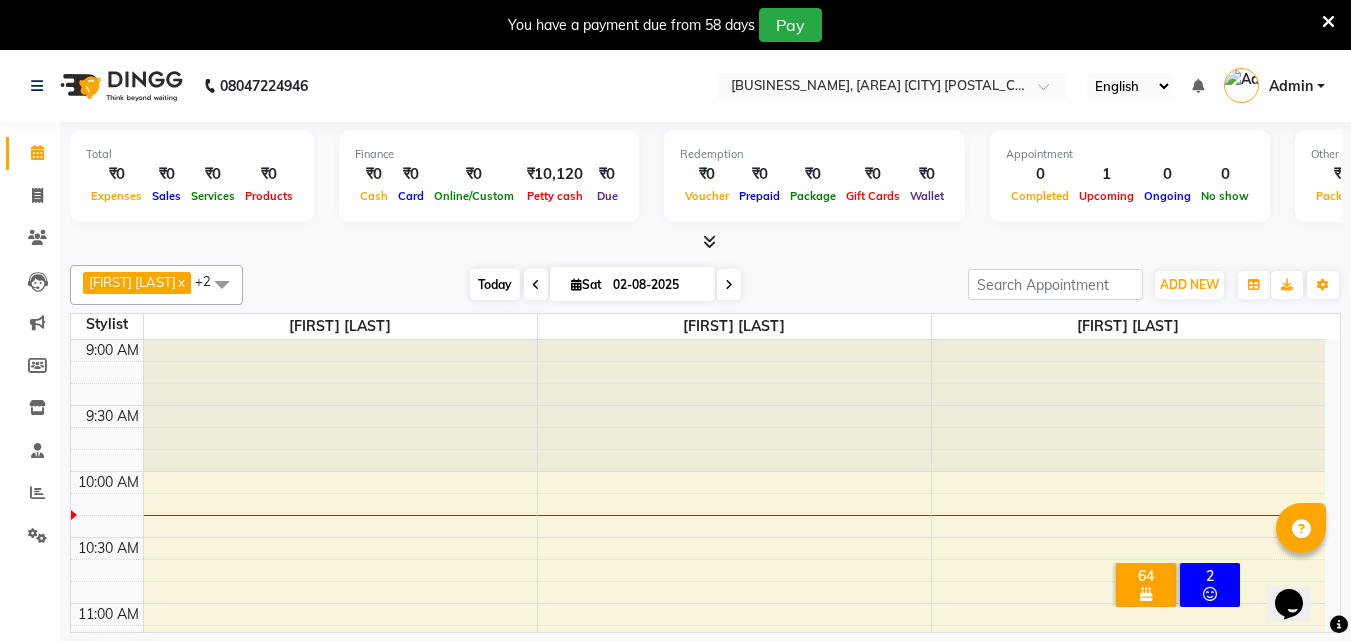 click on "Today" at bounding box center [495, 284] 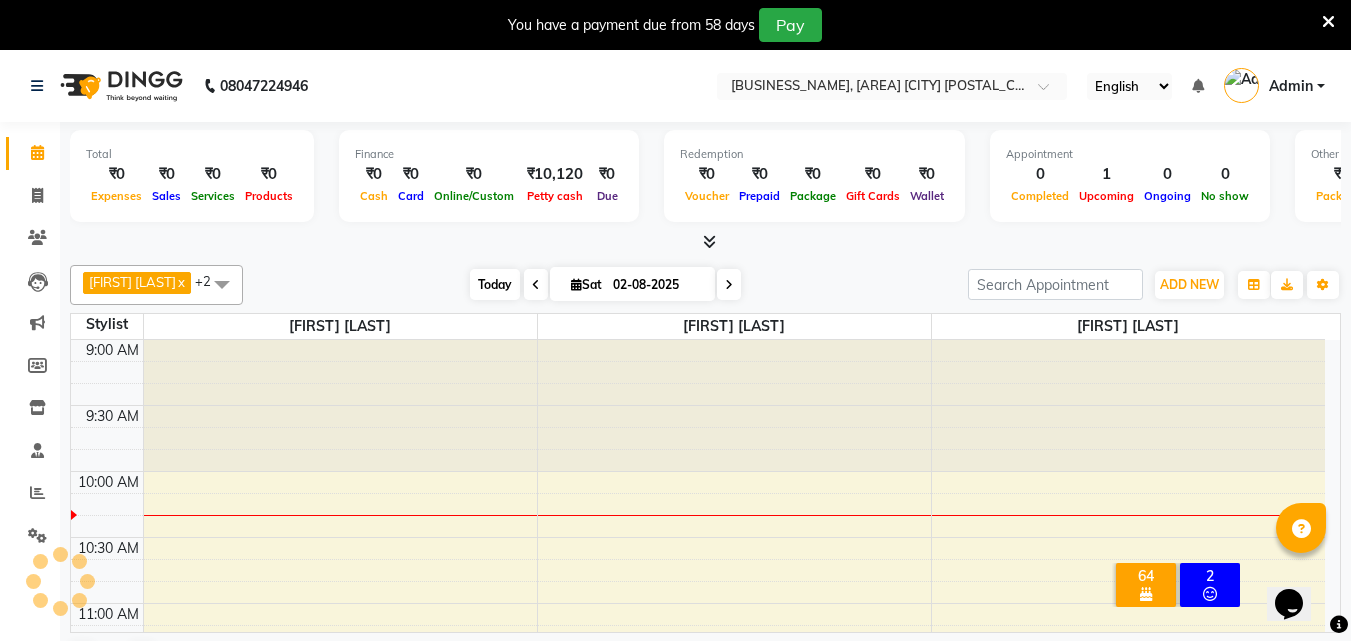 scroll, scrollTop: 133, scrollLeft: 0, axis: vertical 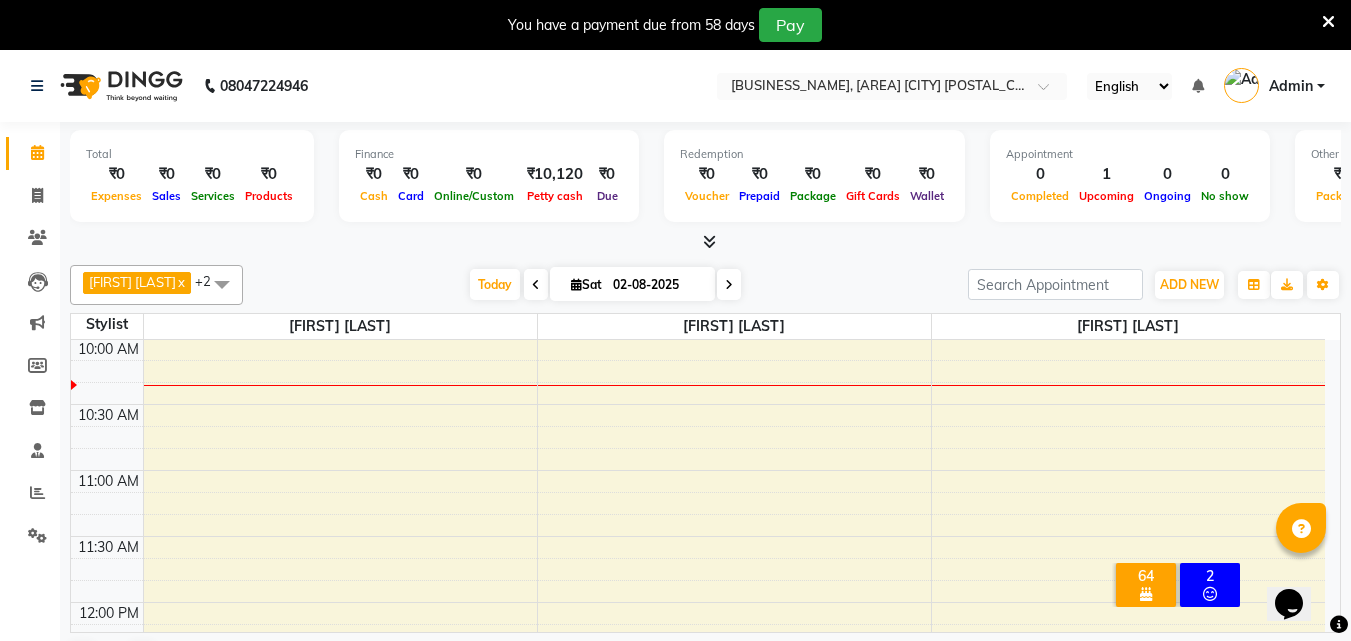 click at bounding box center (536, 284) 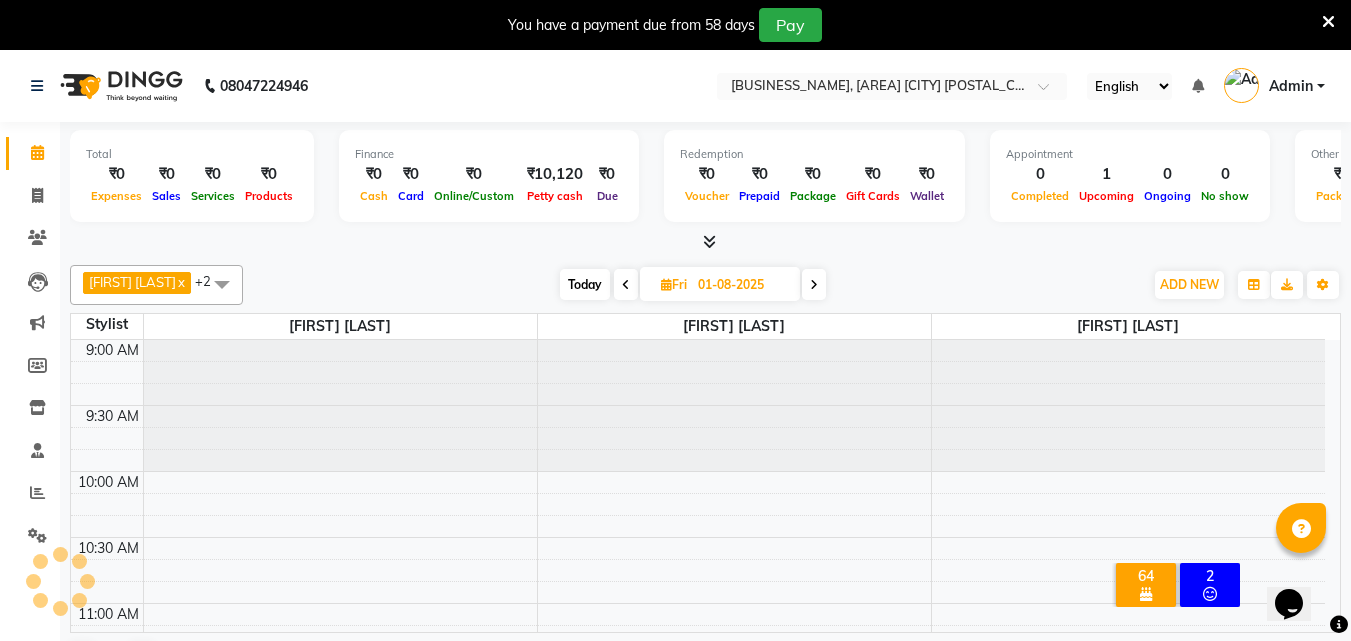 scroll, scrollTop: 133, scrollLeft: 0, axis: vertical 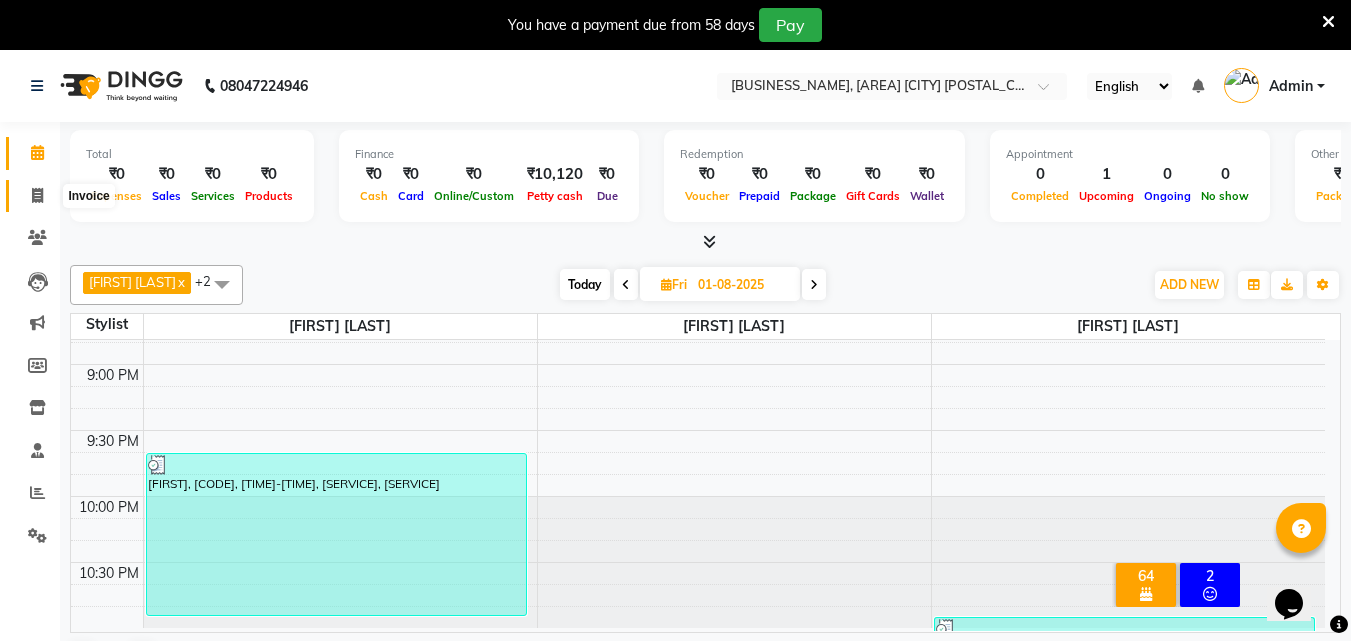 click 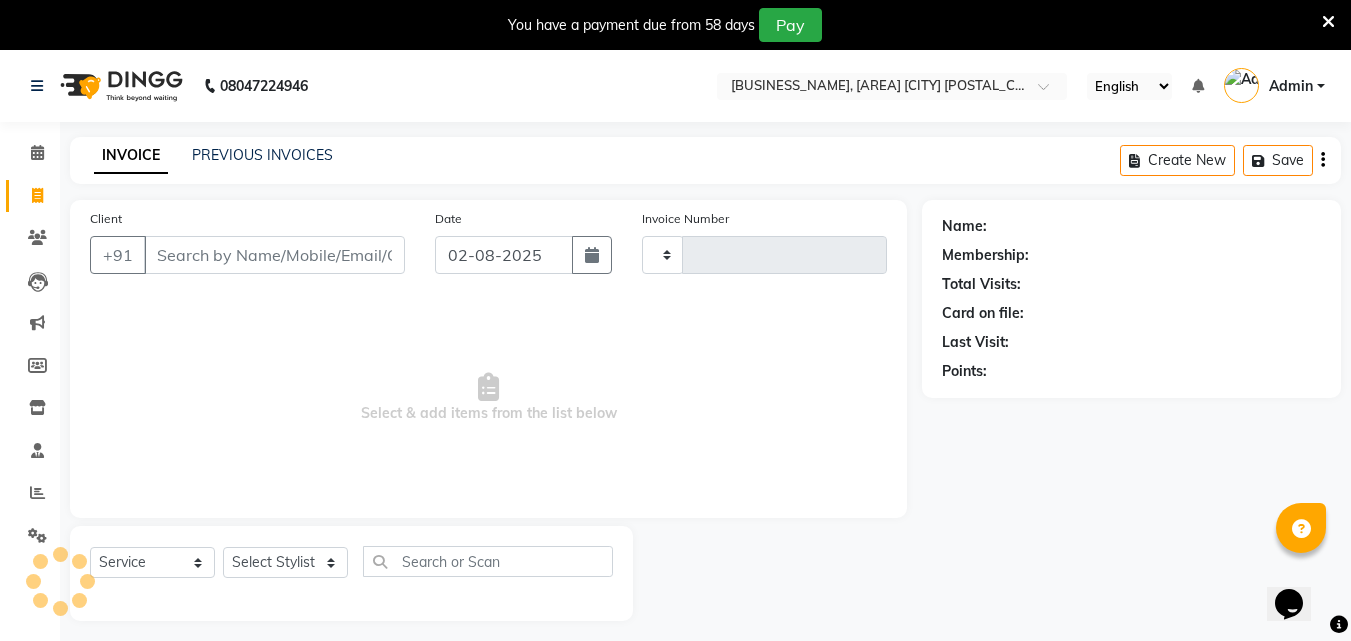 type on "0318" 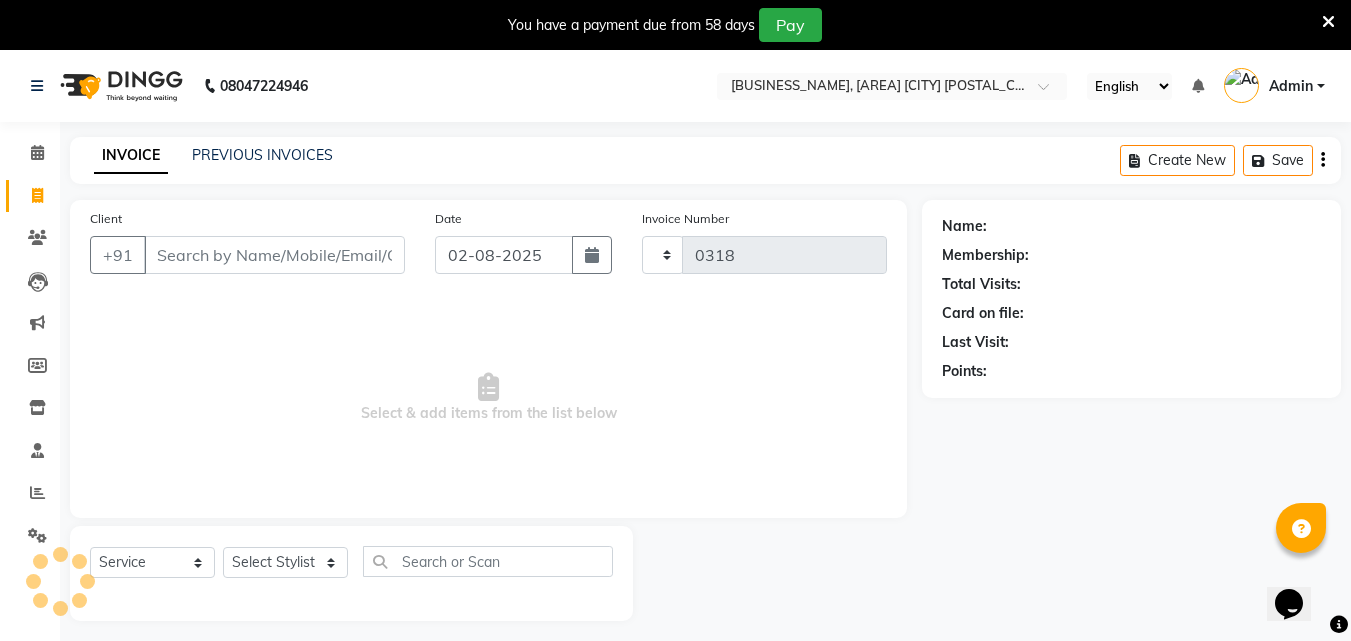 select on "4568" 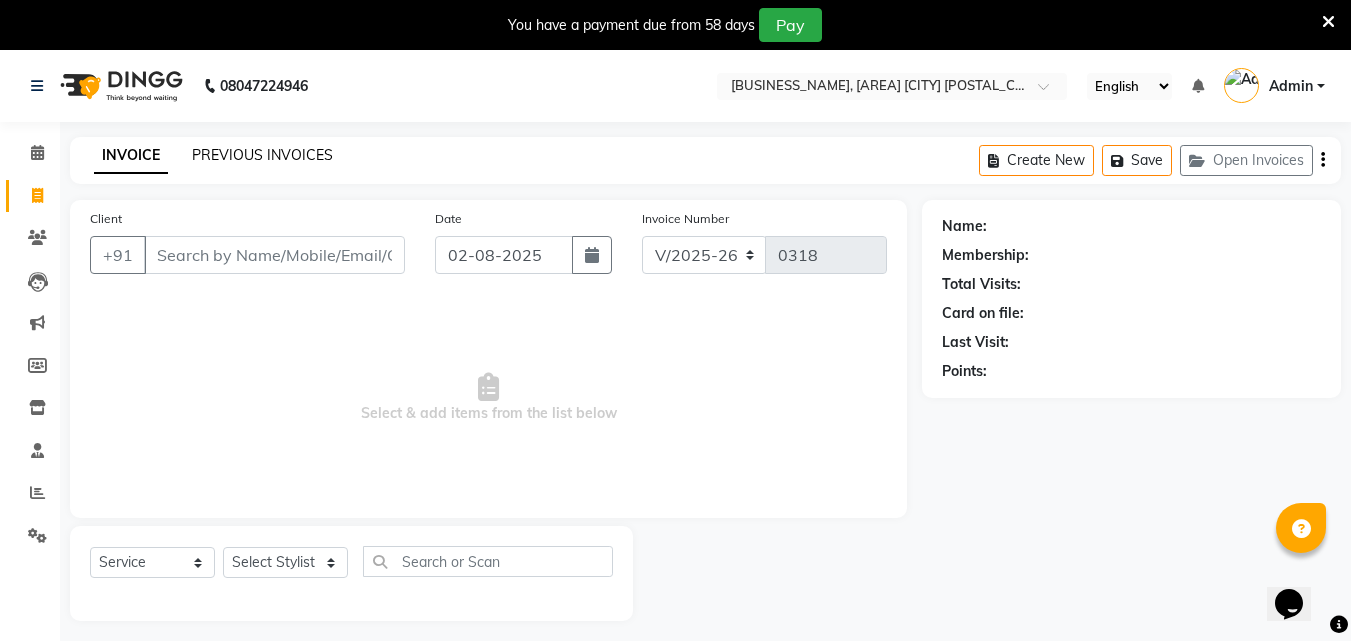click on "PREVIOUS INVOICES" 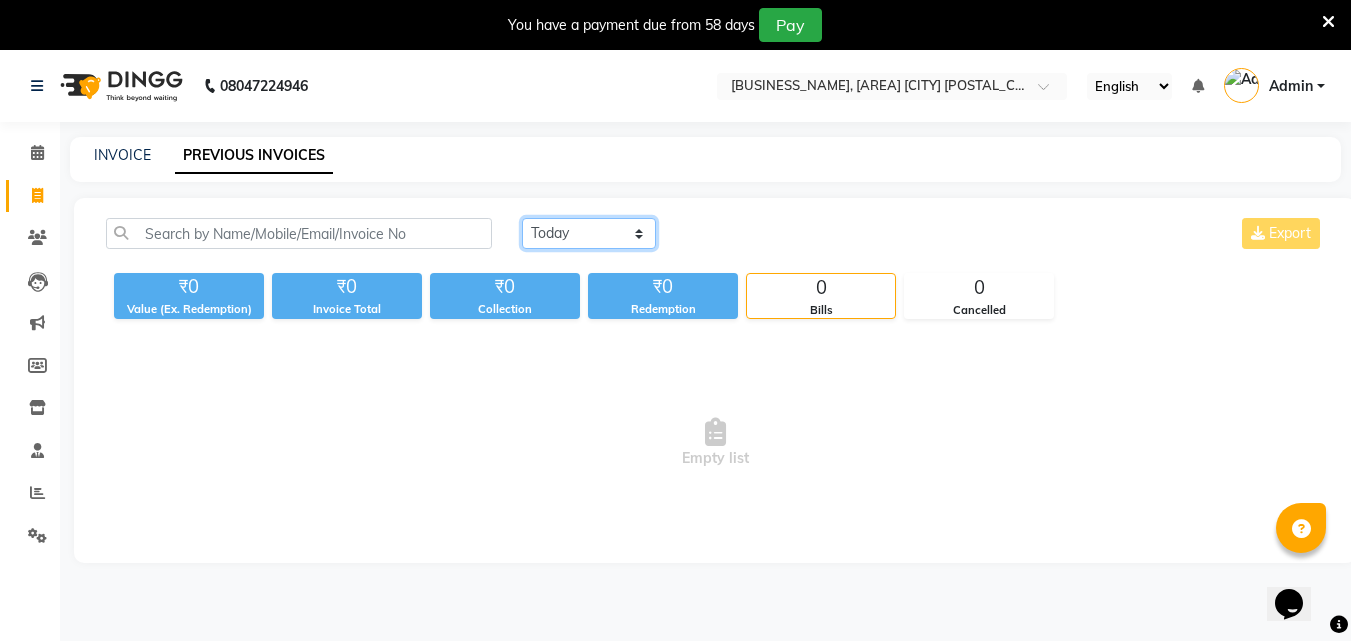 click on "Today Yesterday Custom Range" 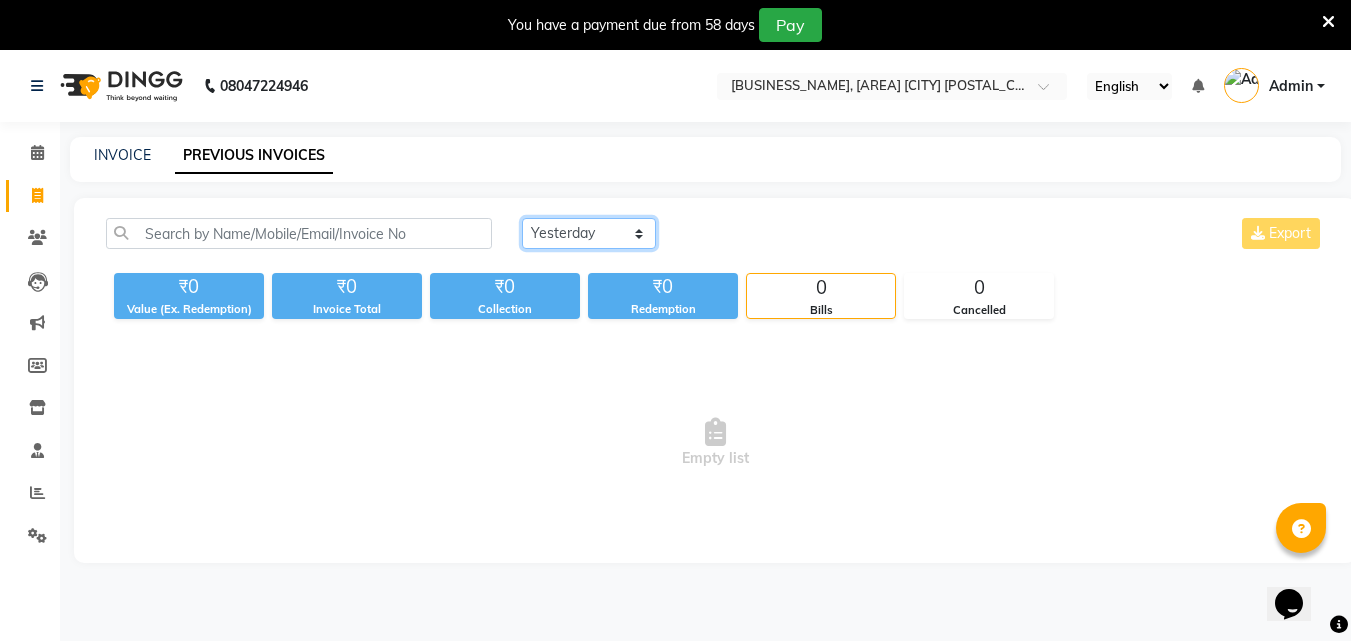 click on "Today Yesterday Custom Range" 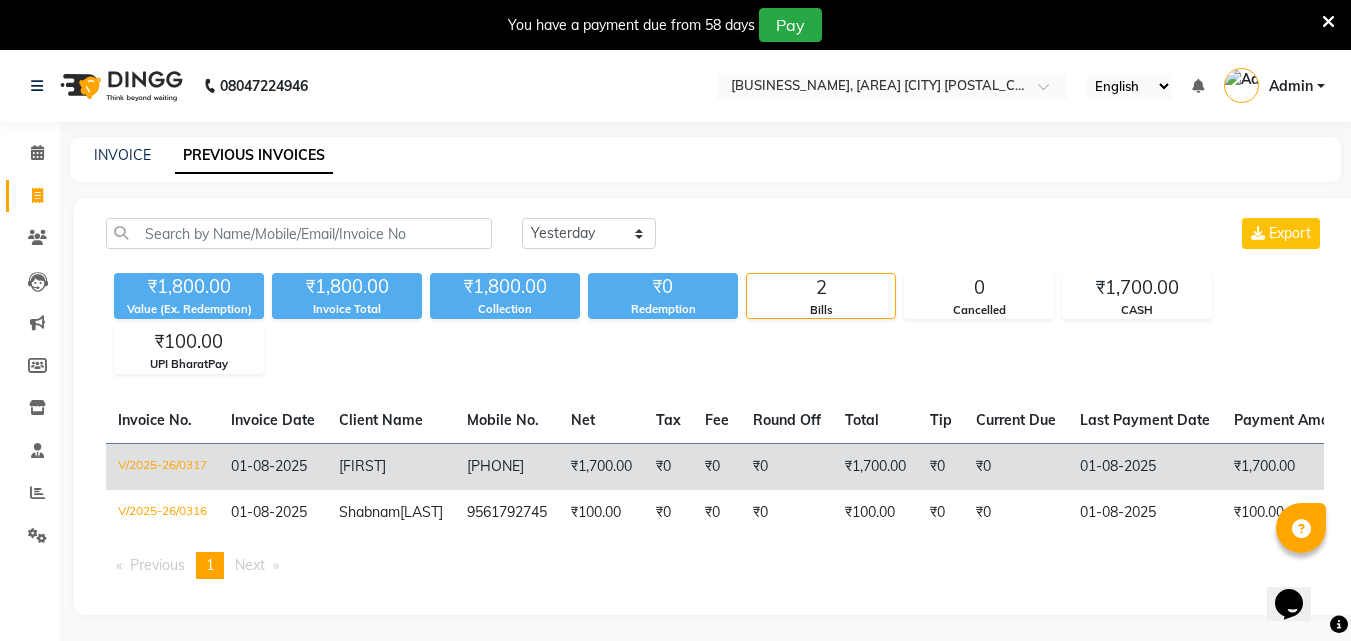 click on "₹0" 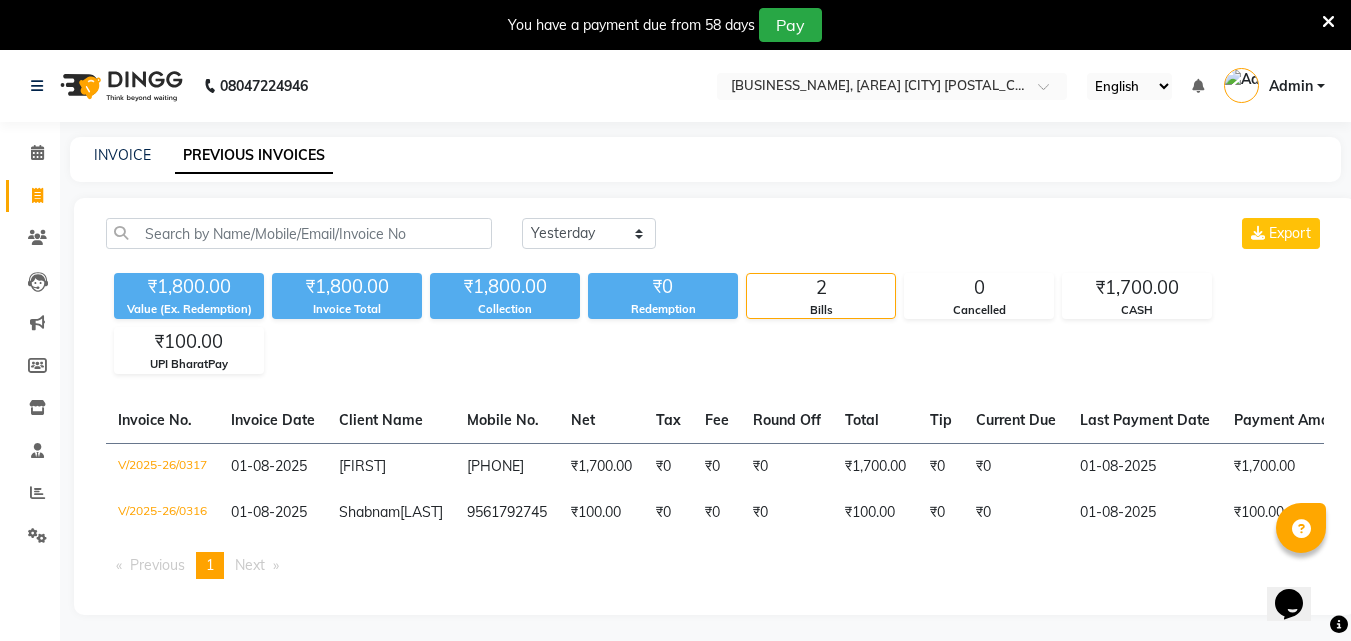 click at bounding box center [1328, 22] 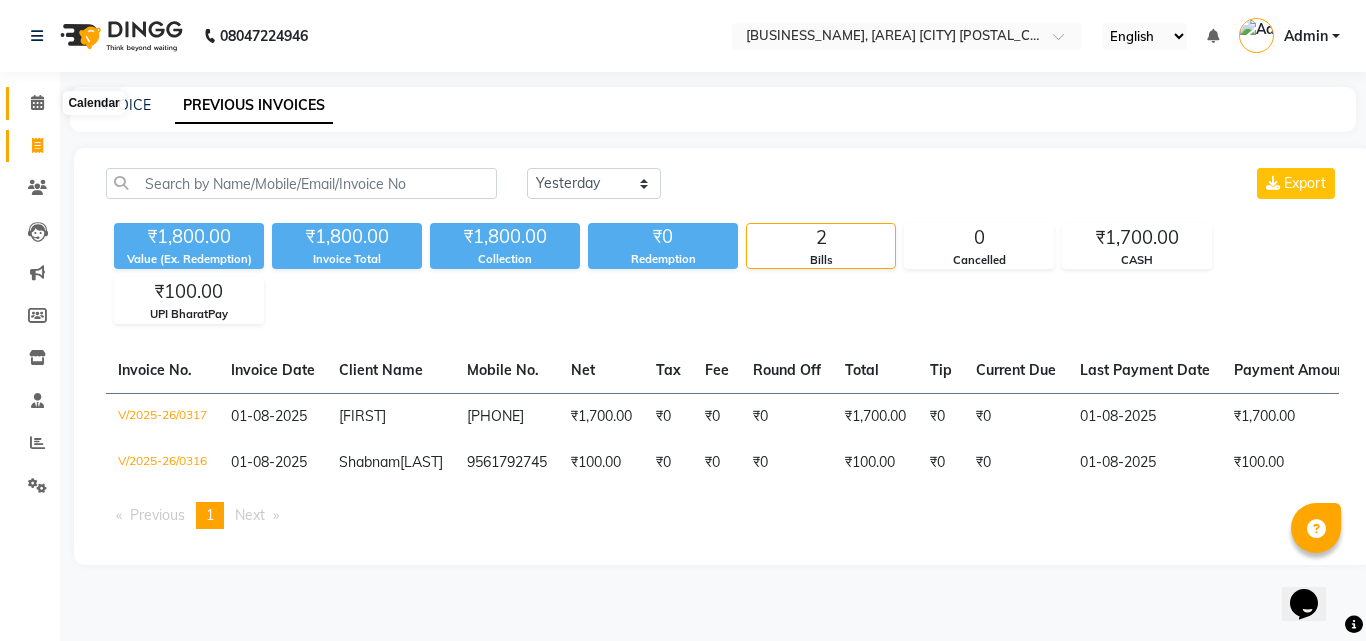 click 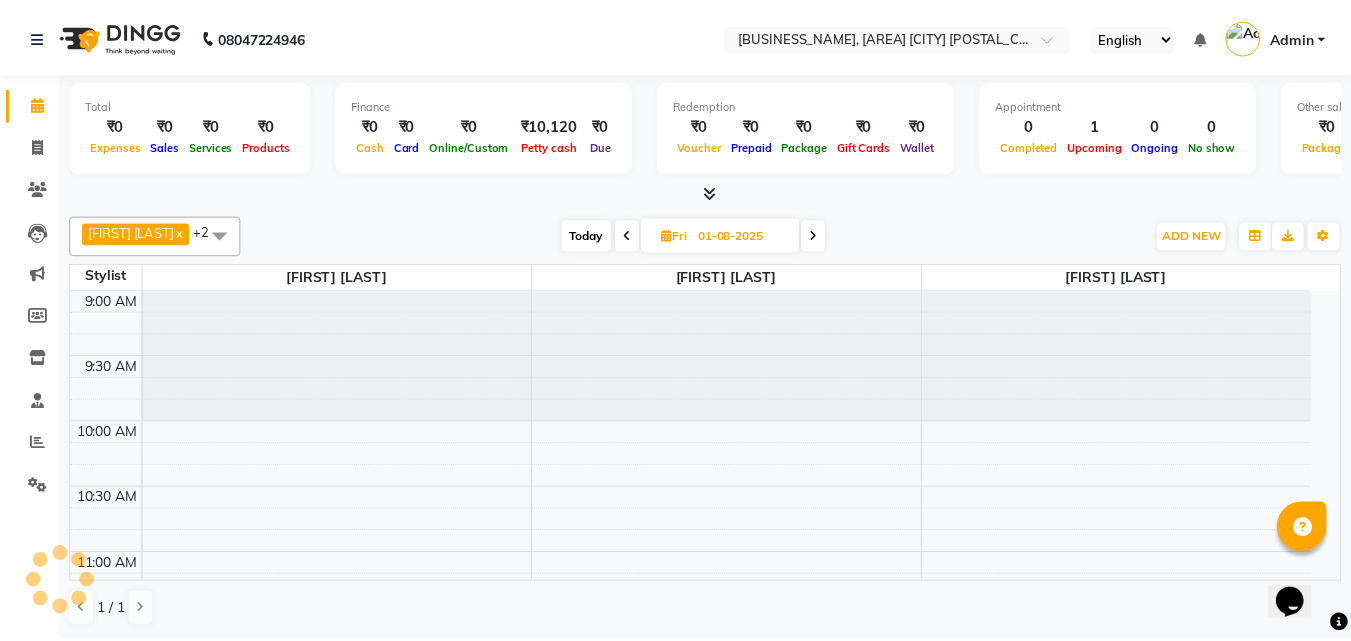 scroll, scrollTop: 133, scrollLeft: 0, axis: vertical 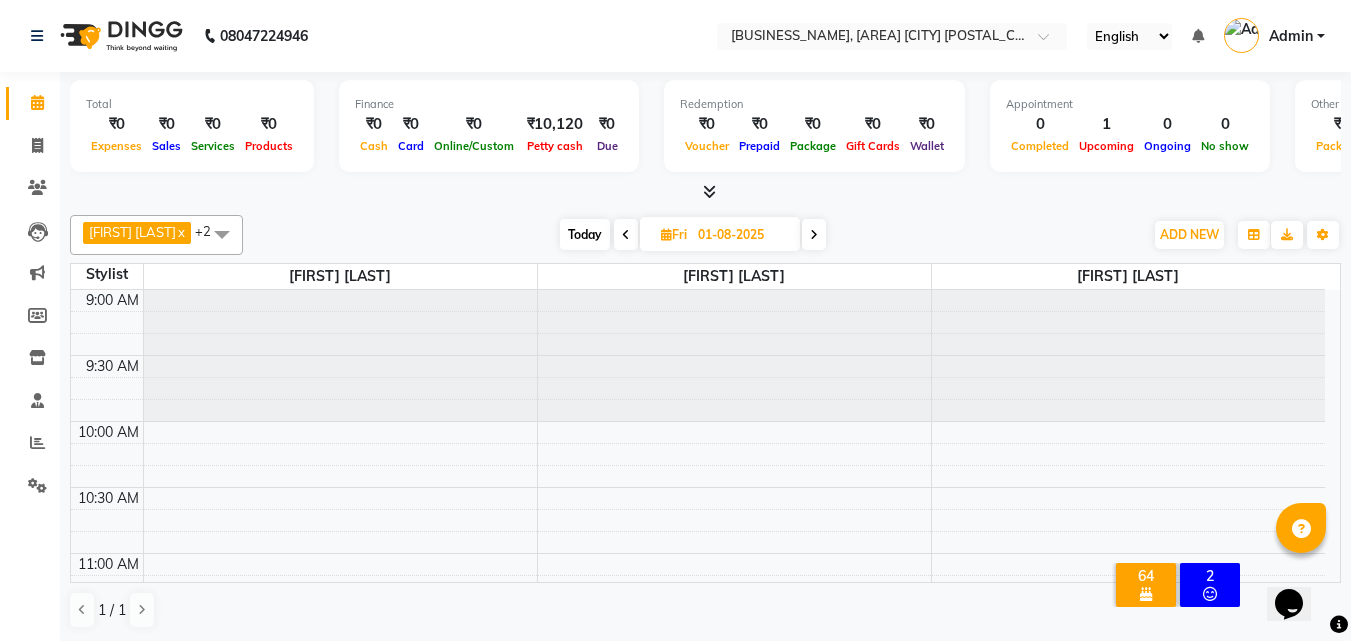 click on "Birthday" at bounding box center (1146, 594) 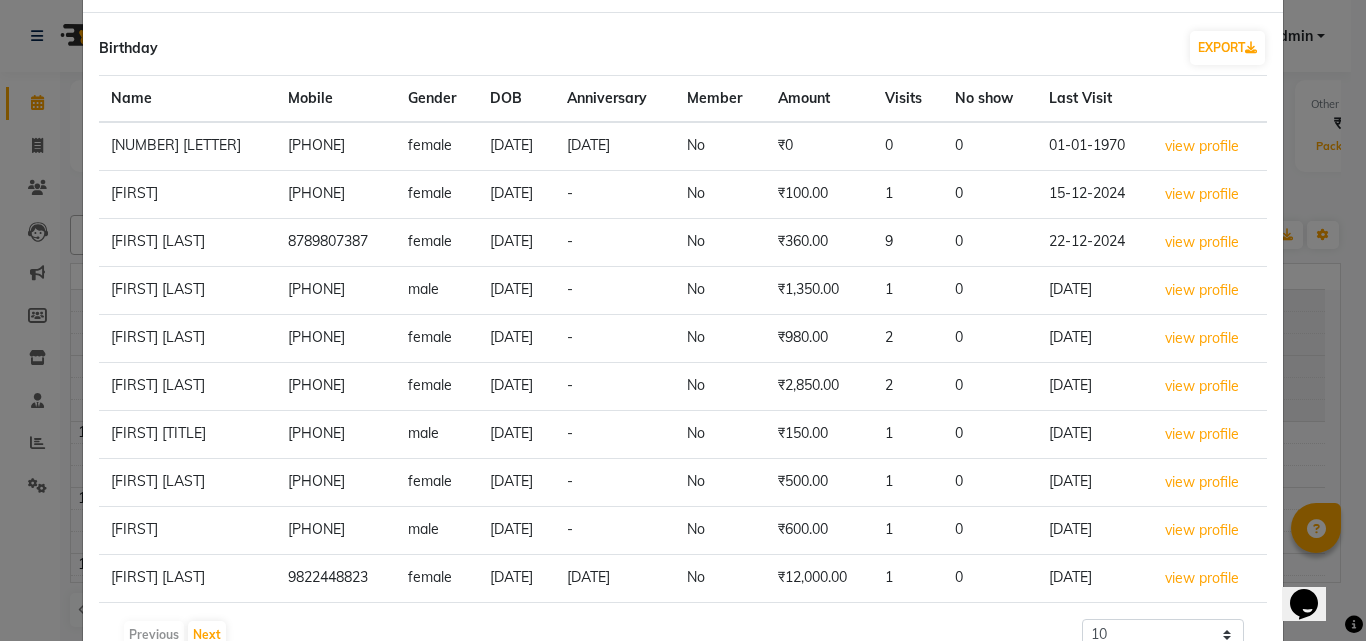 scroll, scrollTop: 86, scrollLeft: 0, axis: vertical 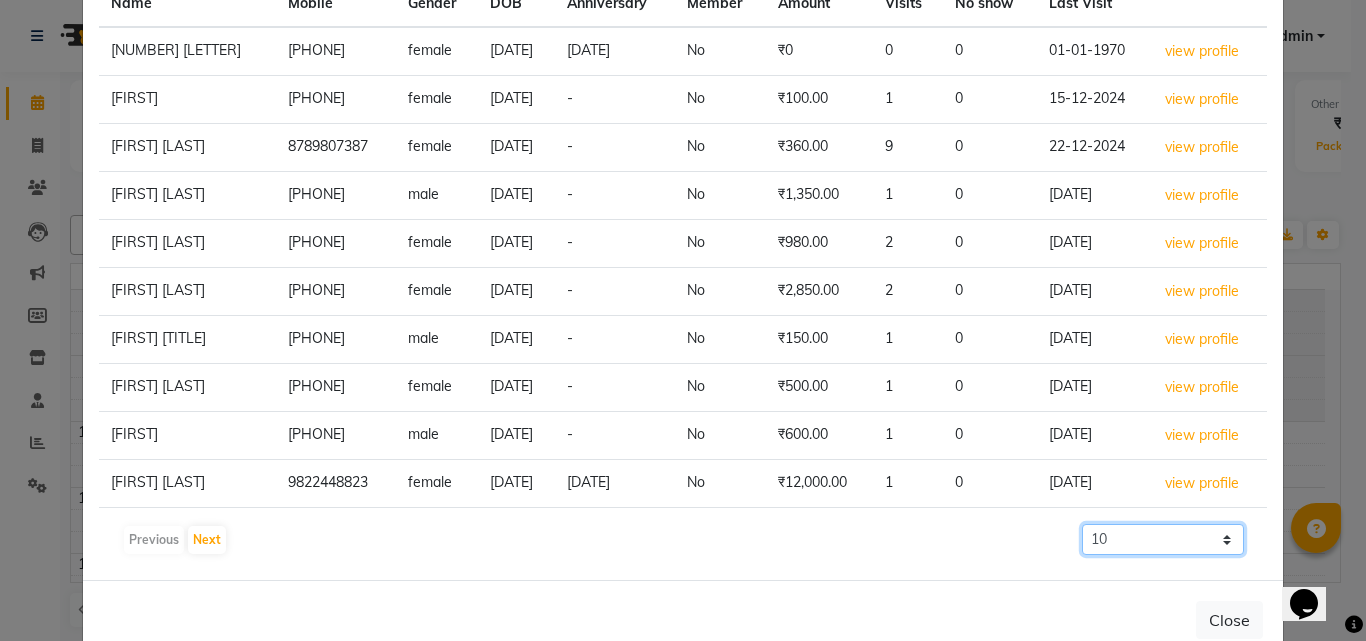 click on "10 50 100 500" 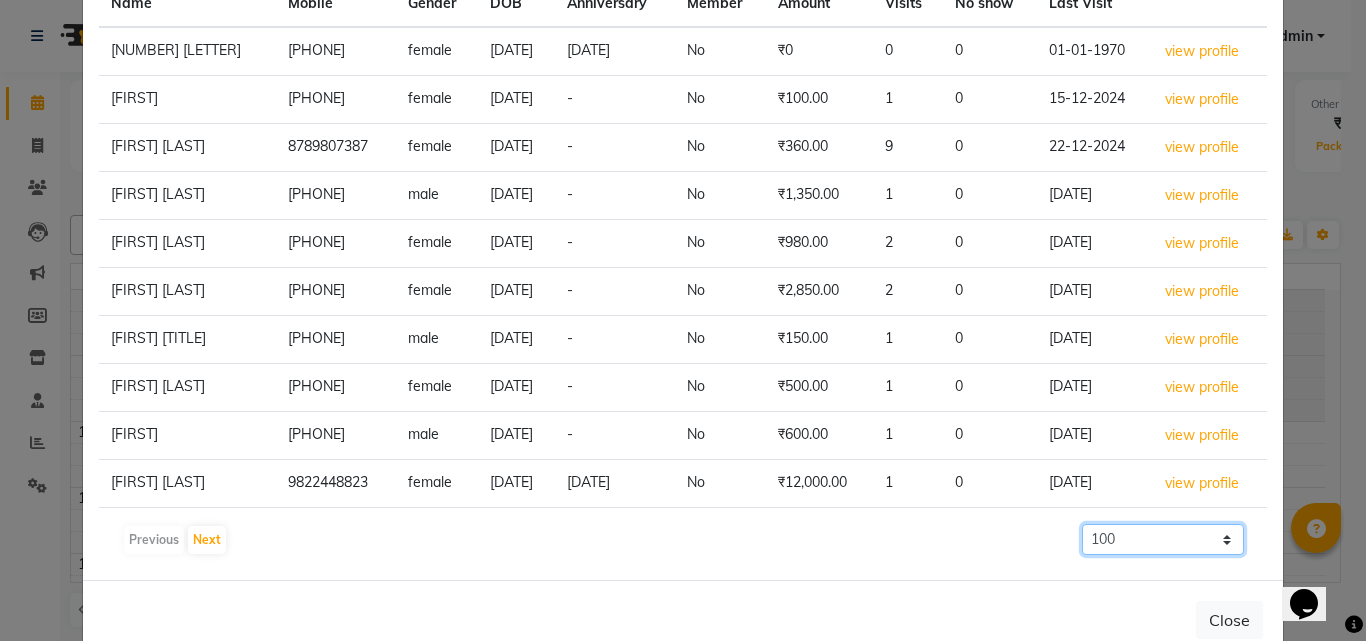 click on "10 50 100 500" 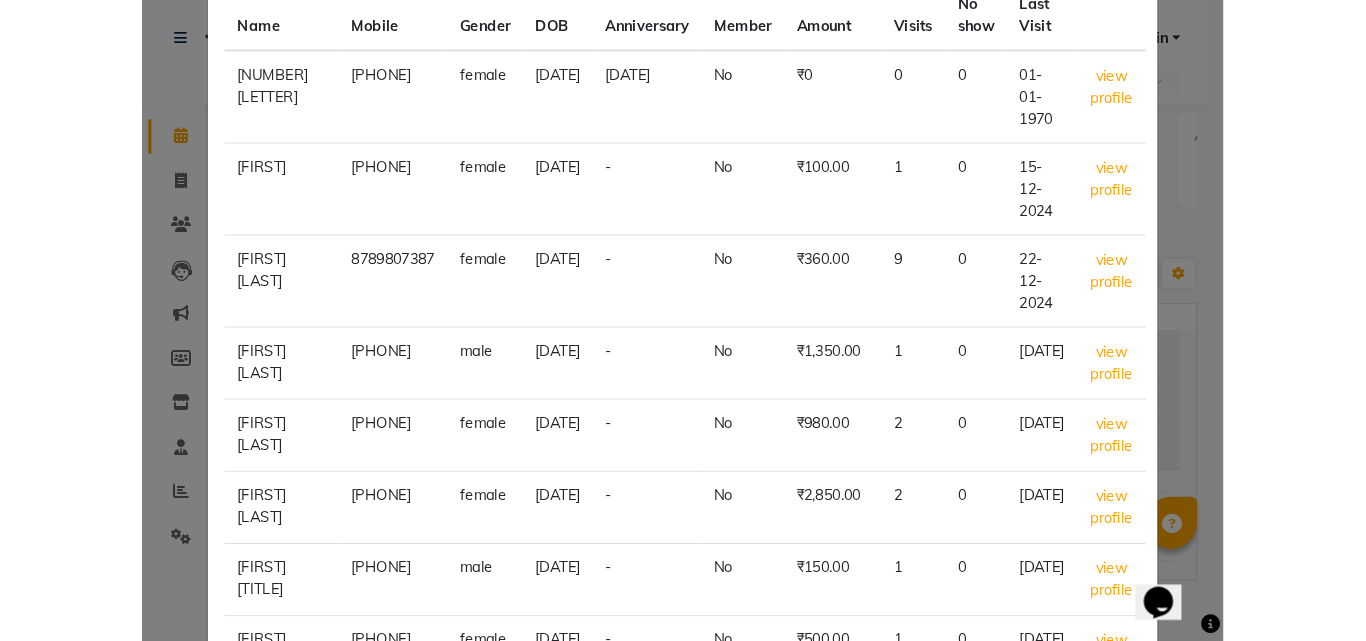 scroll, scrollTop: 201, scrollLeft: 0, axis: vertical 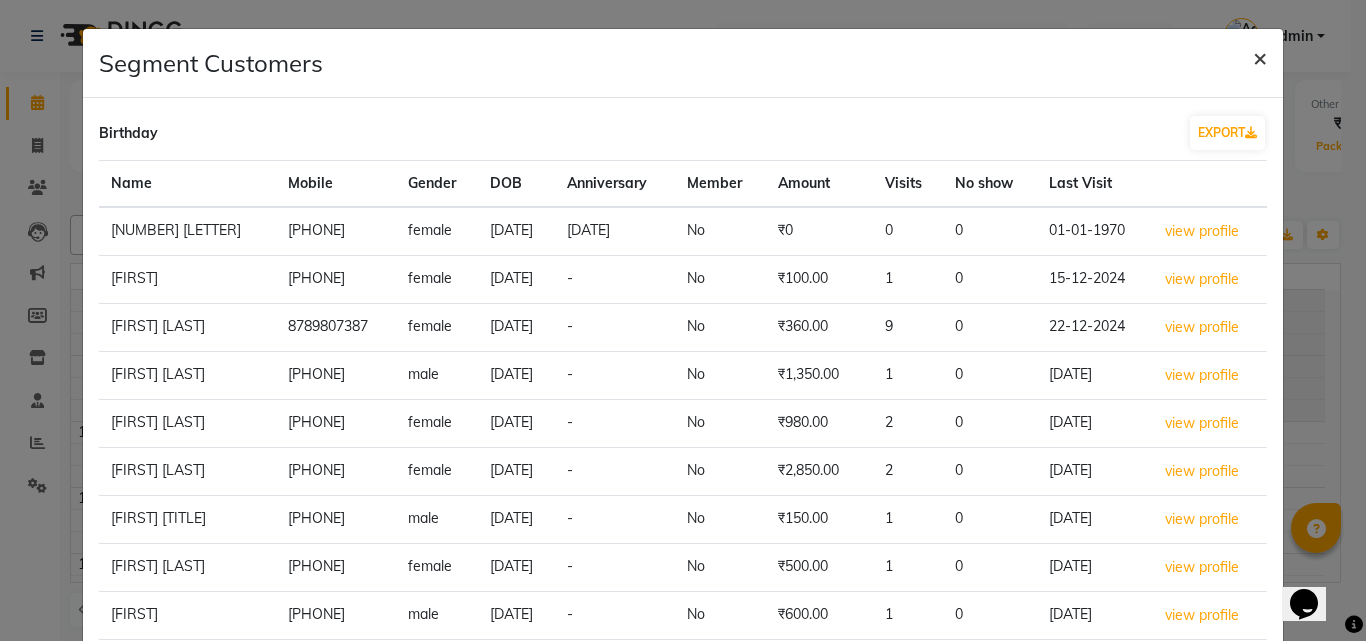 click on "×" 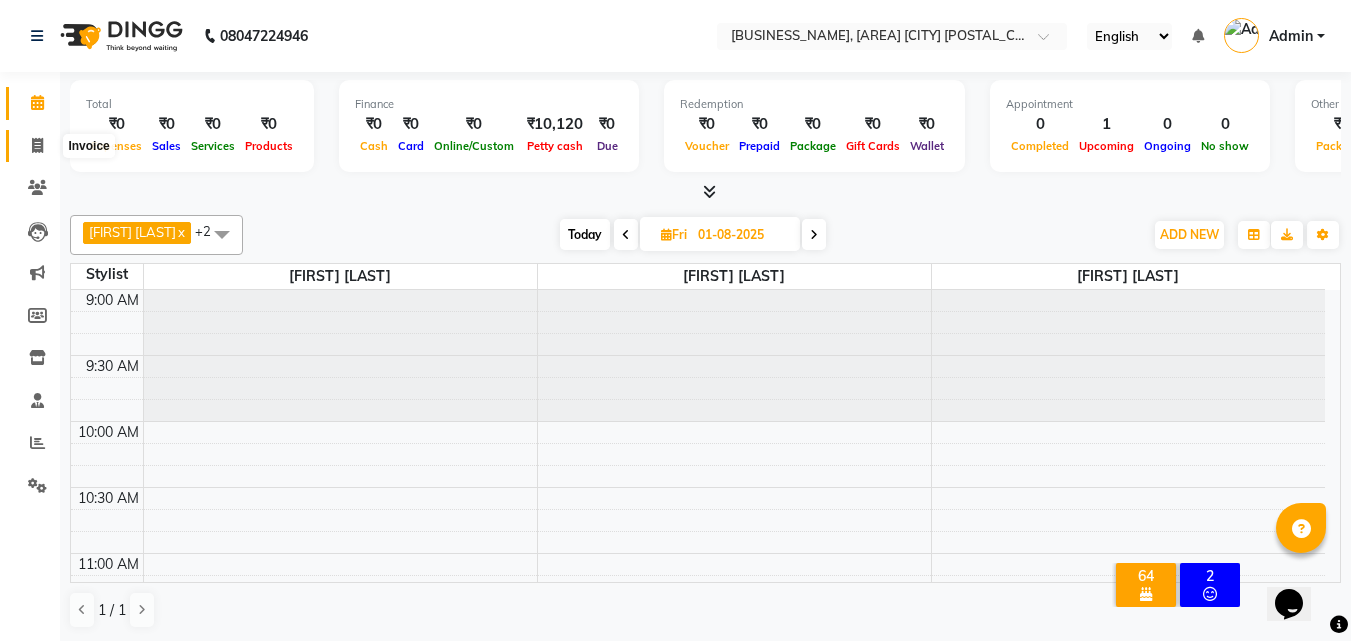click 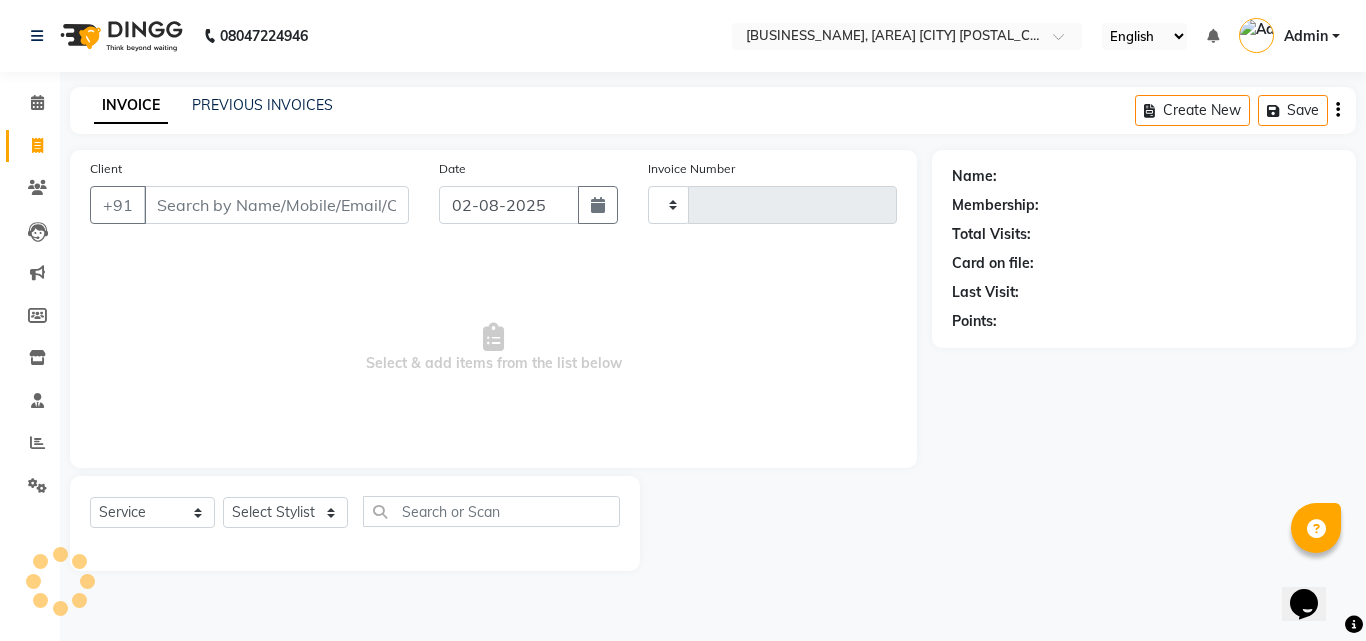 type on "0318" 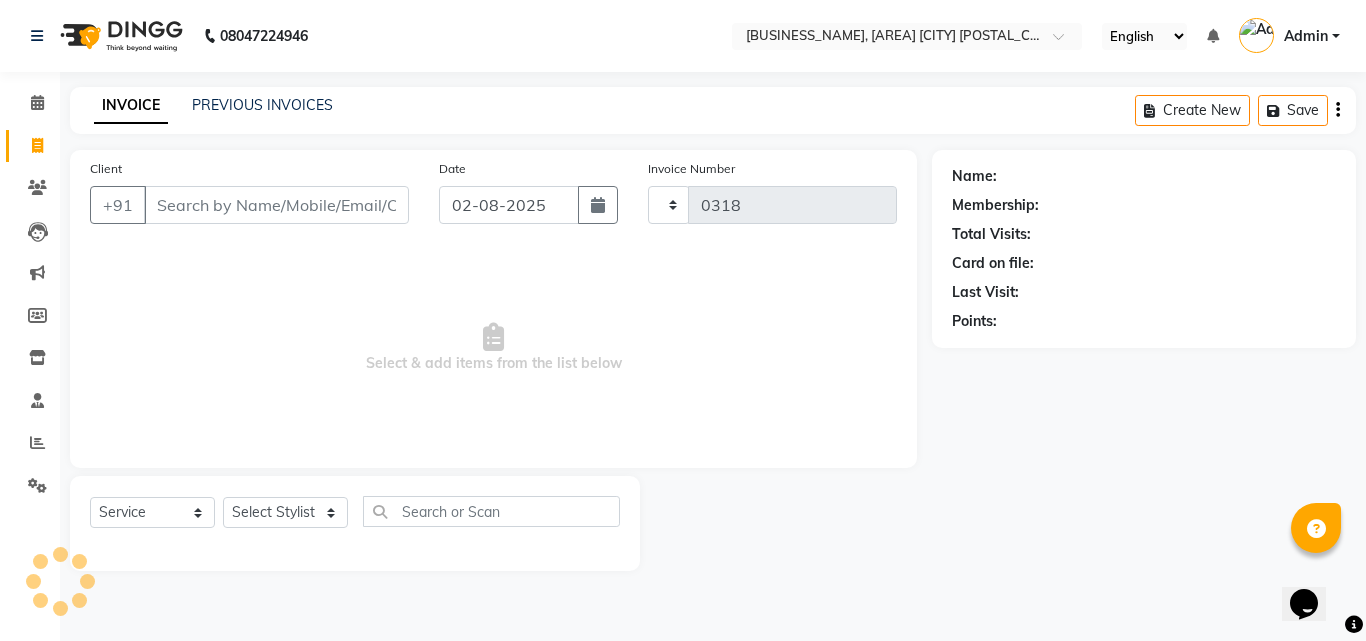 select on "4568" 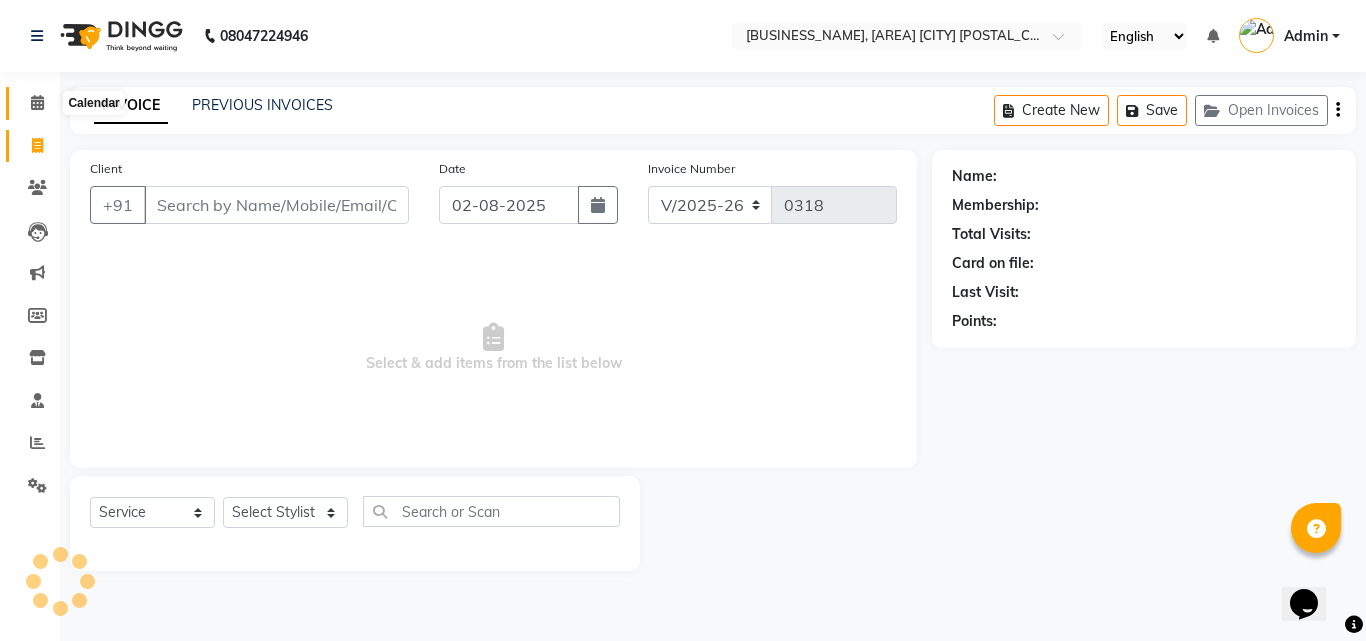 click 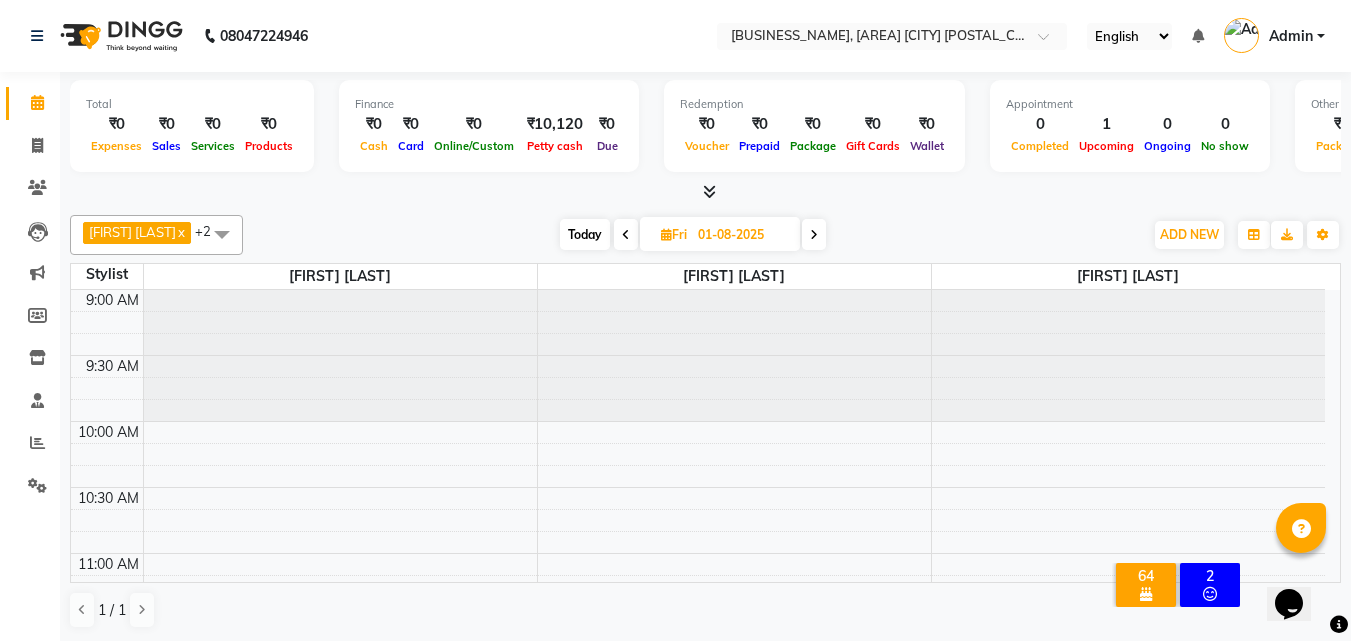 click on "Total  ₹0  Expenses ₹0  Sales ₹0  Services ₹0  Products" at bounding box center [192, 126] 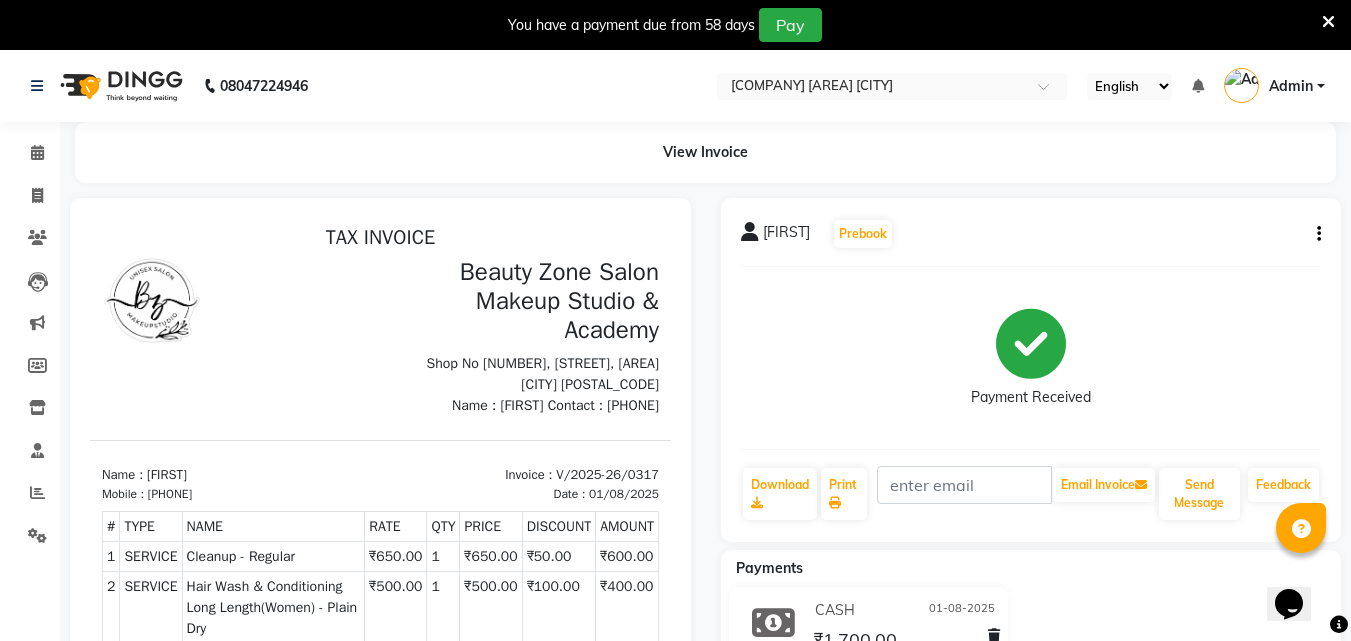 scroll, scrollTop: 0, scrollLeft: 0, axis: both 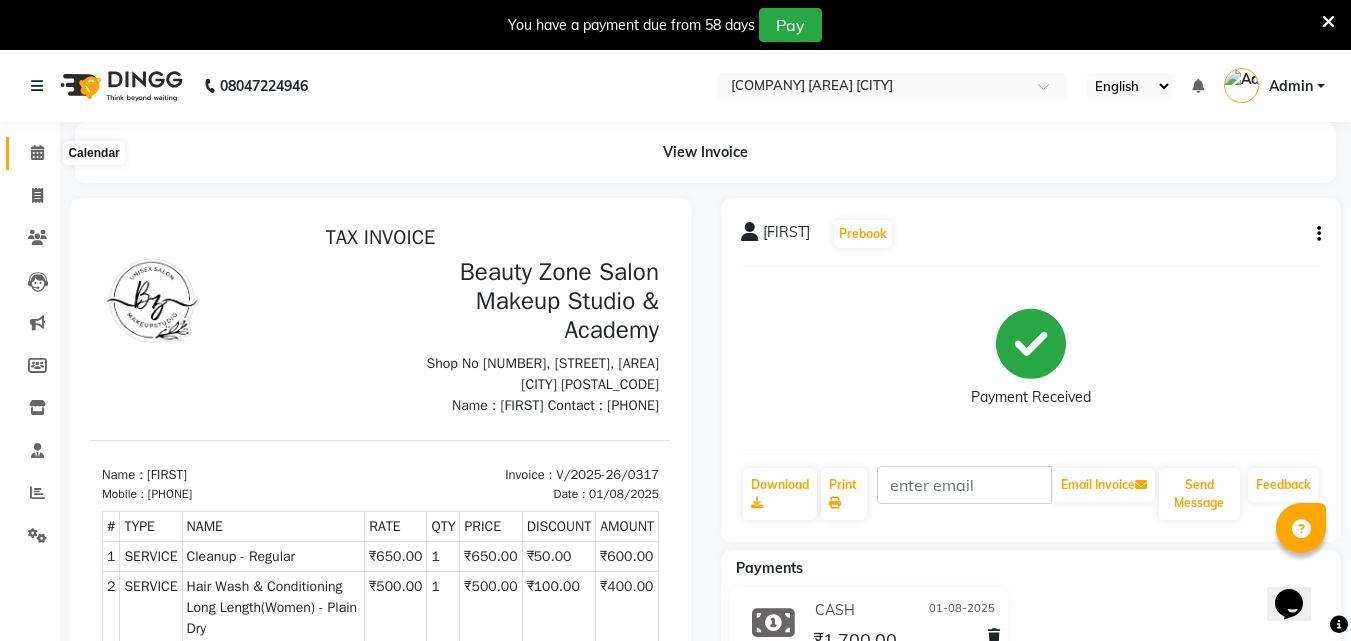 click 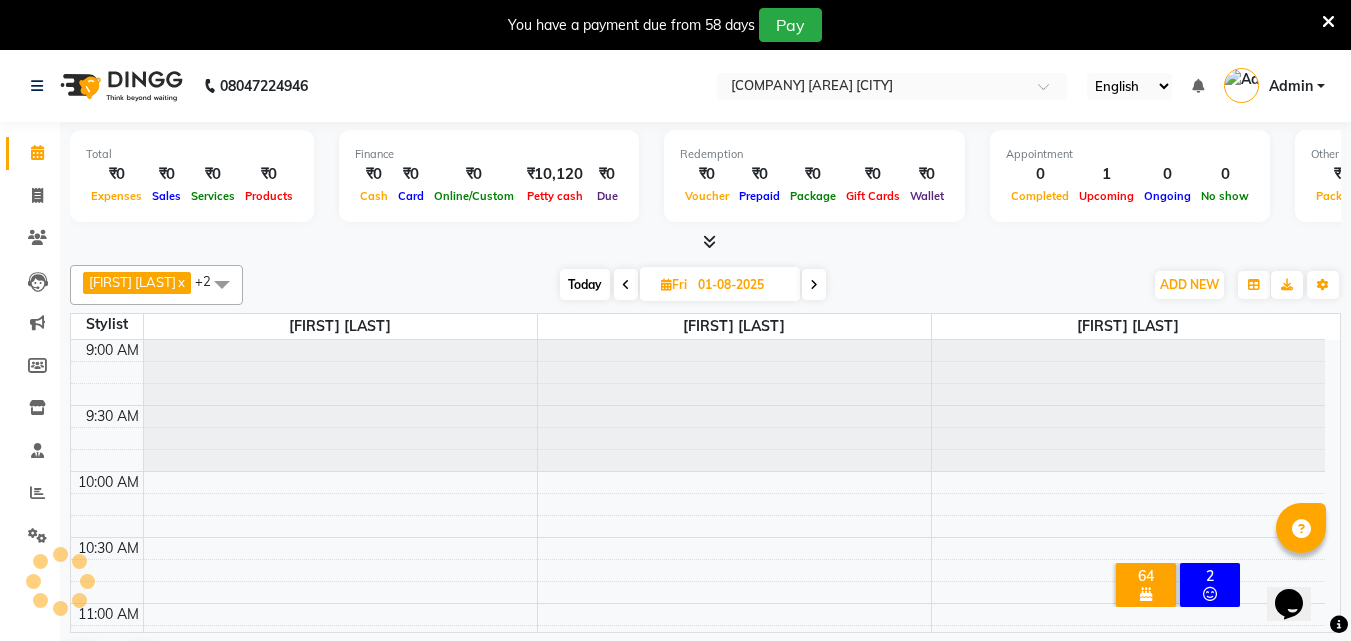 scroll, scrollTop: 0, scrollLeft: 0, axis: both 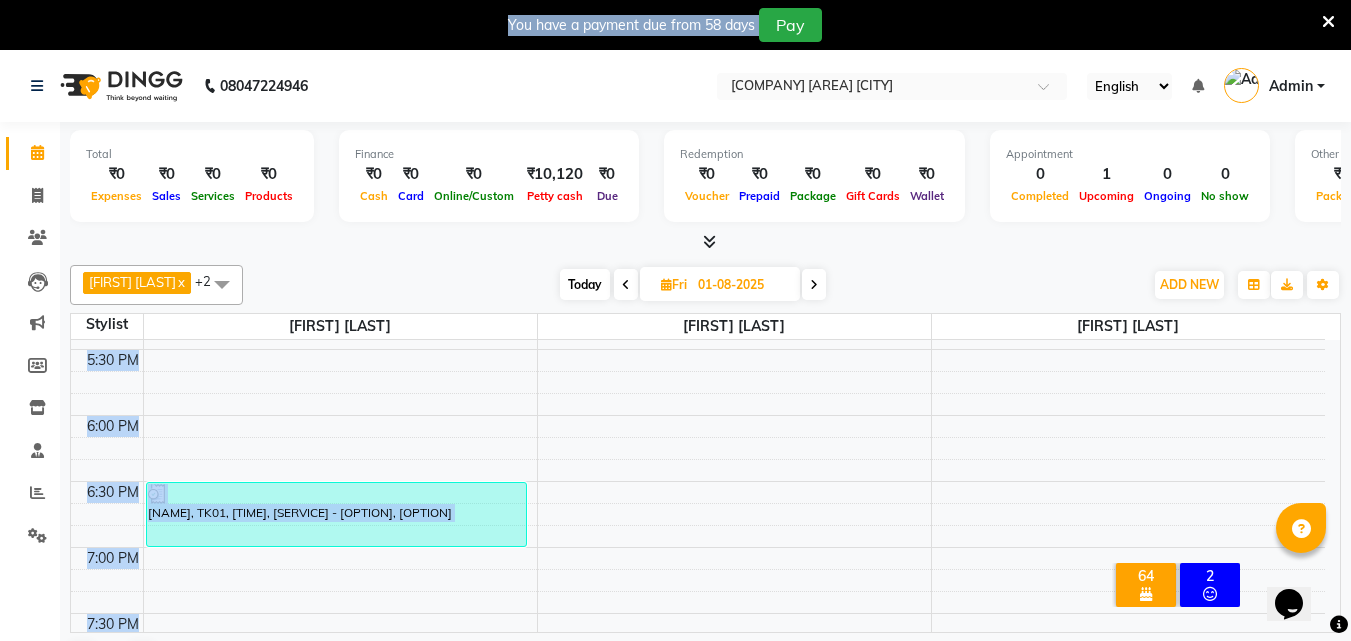 drag, startPoint x: 1318, startPoint y: 529, endPoint x: 1328, endPoint y: 531, distance: 10.198039 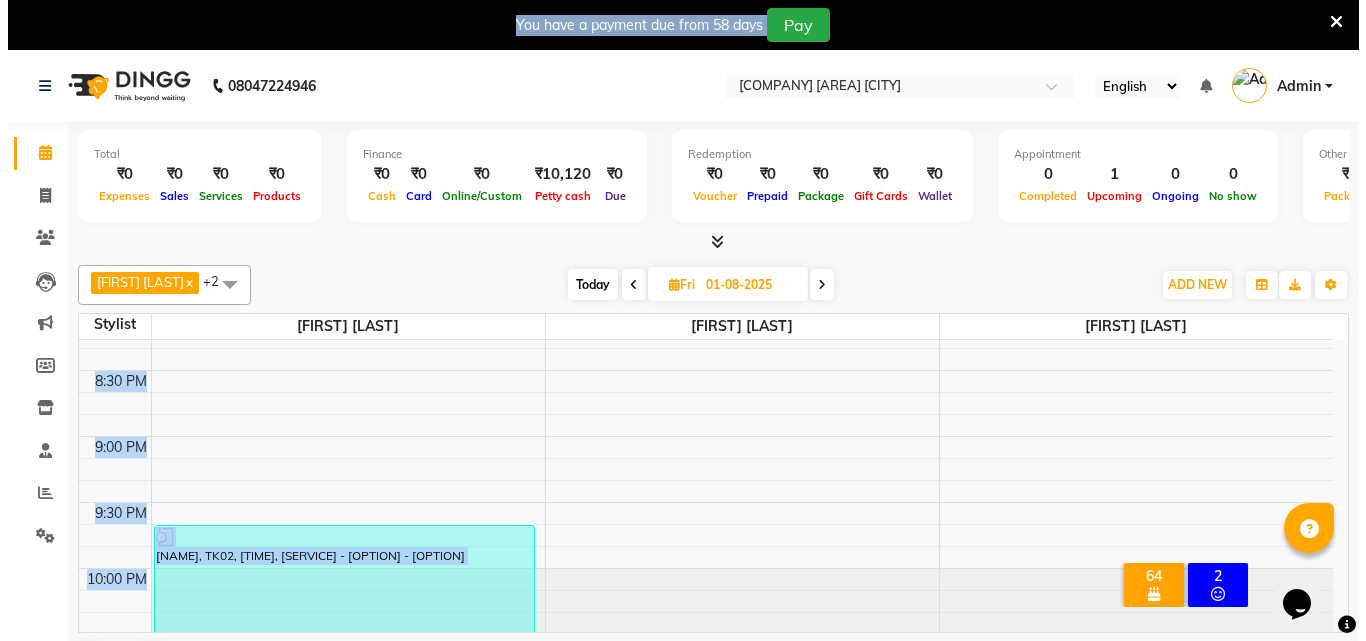 scroll, scrollTop: 1559, scrollLeft: 0, axis: vertical 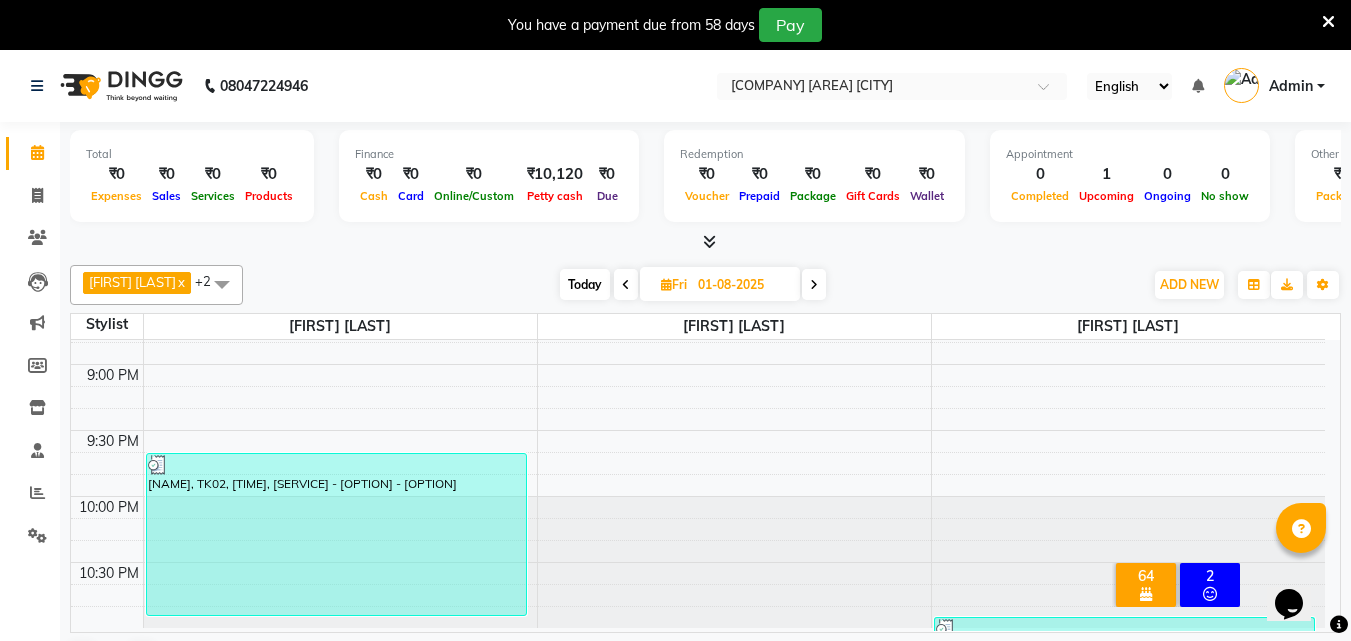click at bounding box center (734, 562) 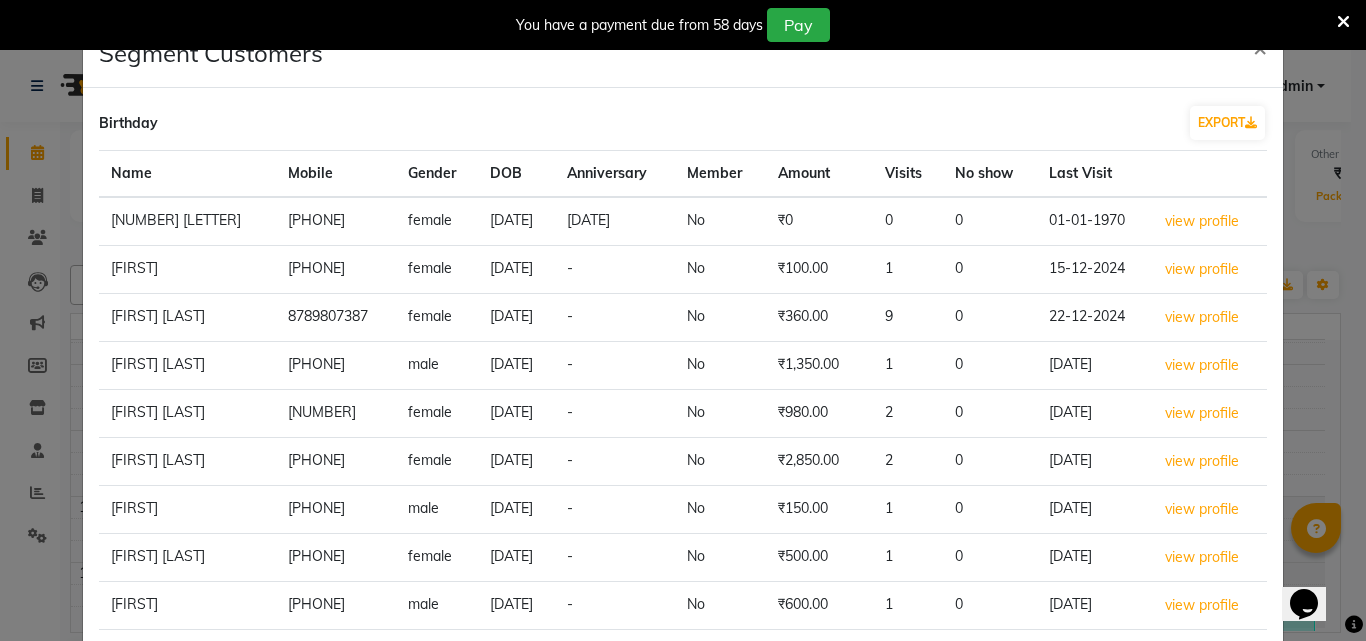 scroll, scrollTop: 11, scrollLeft: 0, axis: vertical 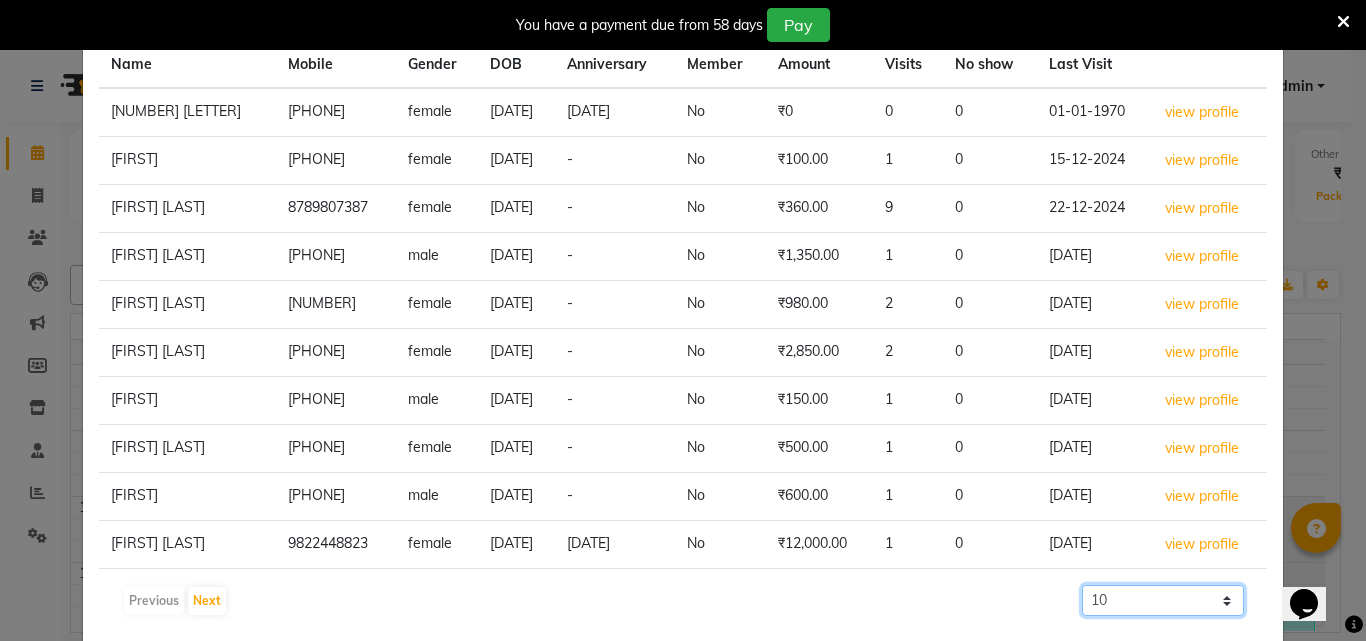 click on "10 50 100 500" 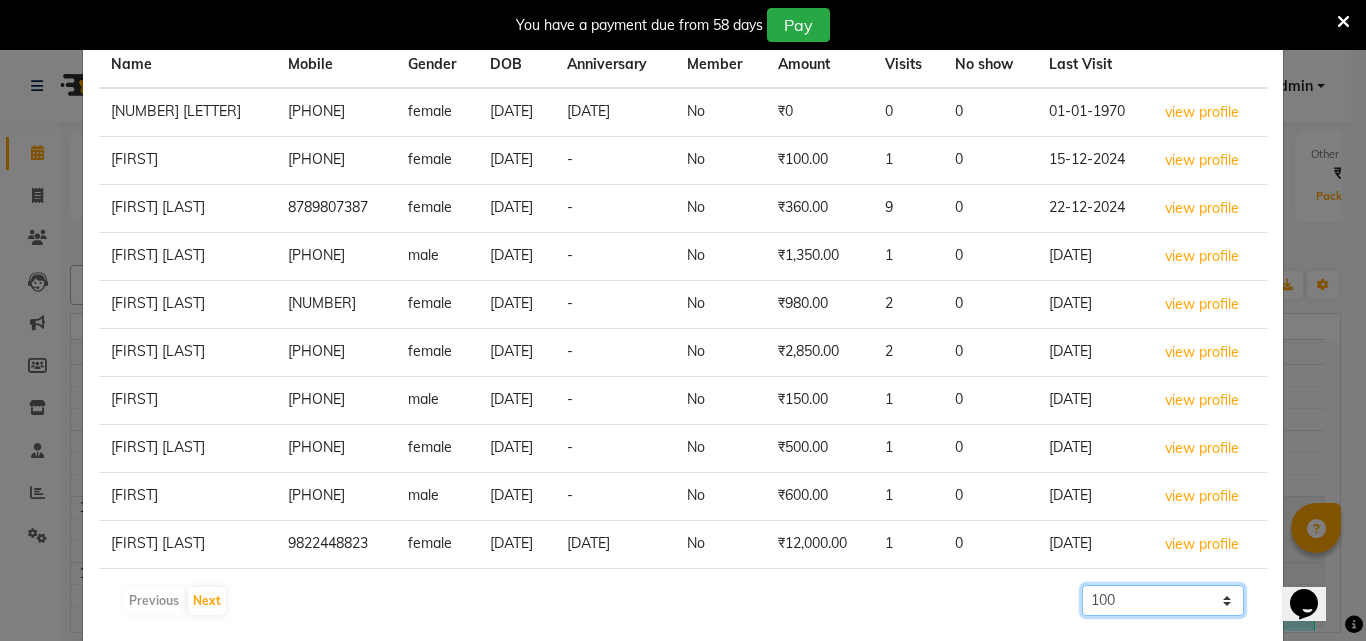 click on "10 50 100 500" 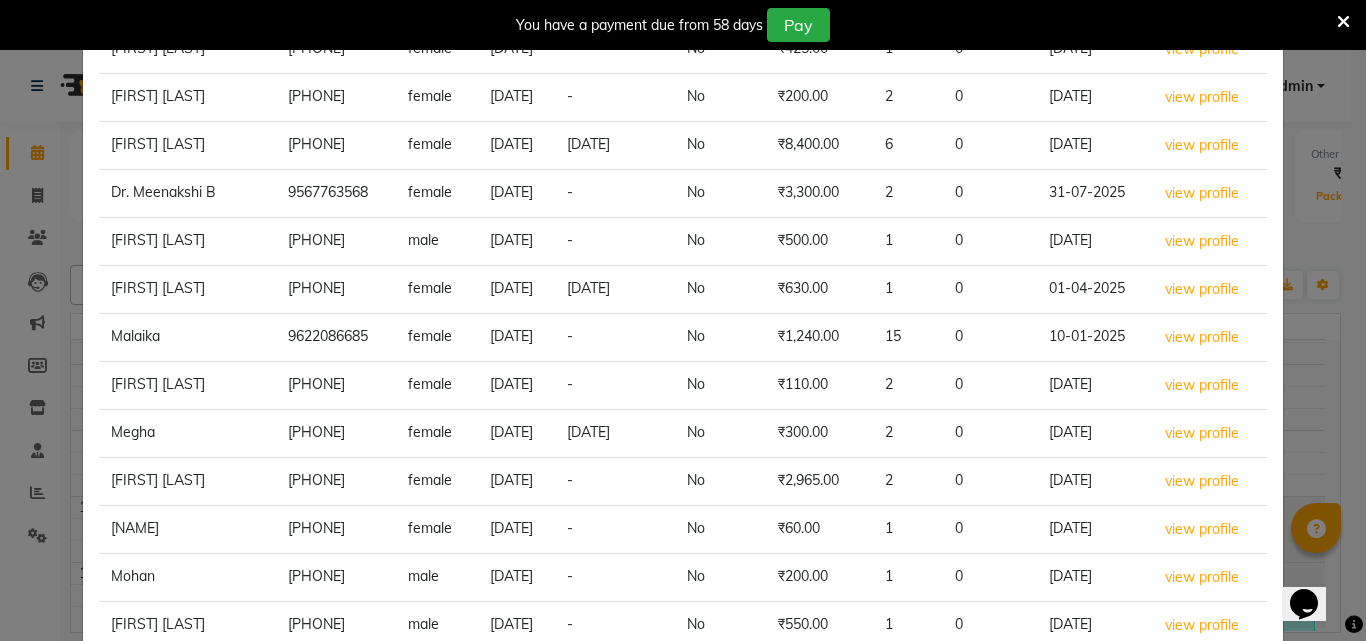 scroll, scrollTop: 1057, scrollLeft: 0, axis: vertical 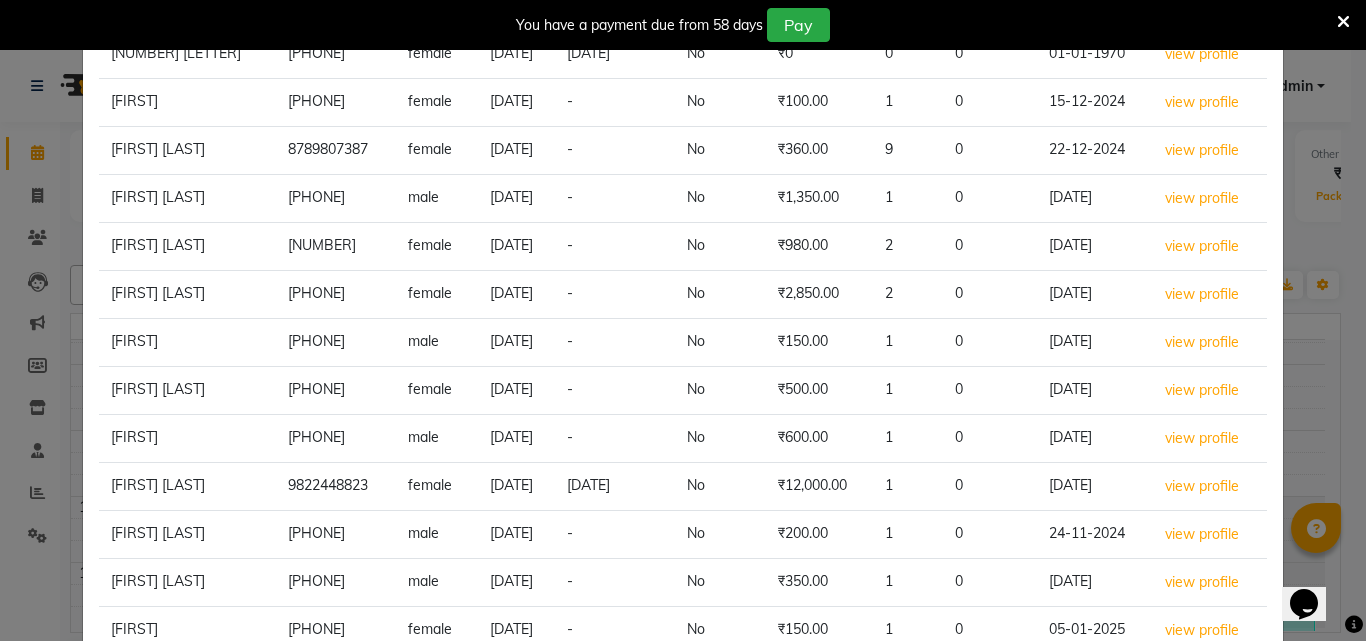 click on "Segment Customers × Birthday EXPORT Name Mobile Gender DOB Anniversary Member Amount Visits No show Last Visit 141 H [PHONE] female [DATE] [DATE] No 1 [NAME] [PHONE] female [DATE] - No 2 0 [DATE] [NAME] [PHONE] male [DATE] - No 1 0 [DATE] [NAME] [PHONE] female [DATE] - No 1 0 [DATE] [NAME] [PHONE] male [DATE] - No 1 0 [DATE] [NAME] [PHONE] female [DATE] [DATE] No 1 0 [DATE] [NAME] [PHONE] male [DATE] - No 1" 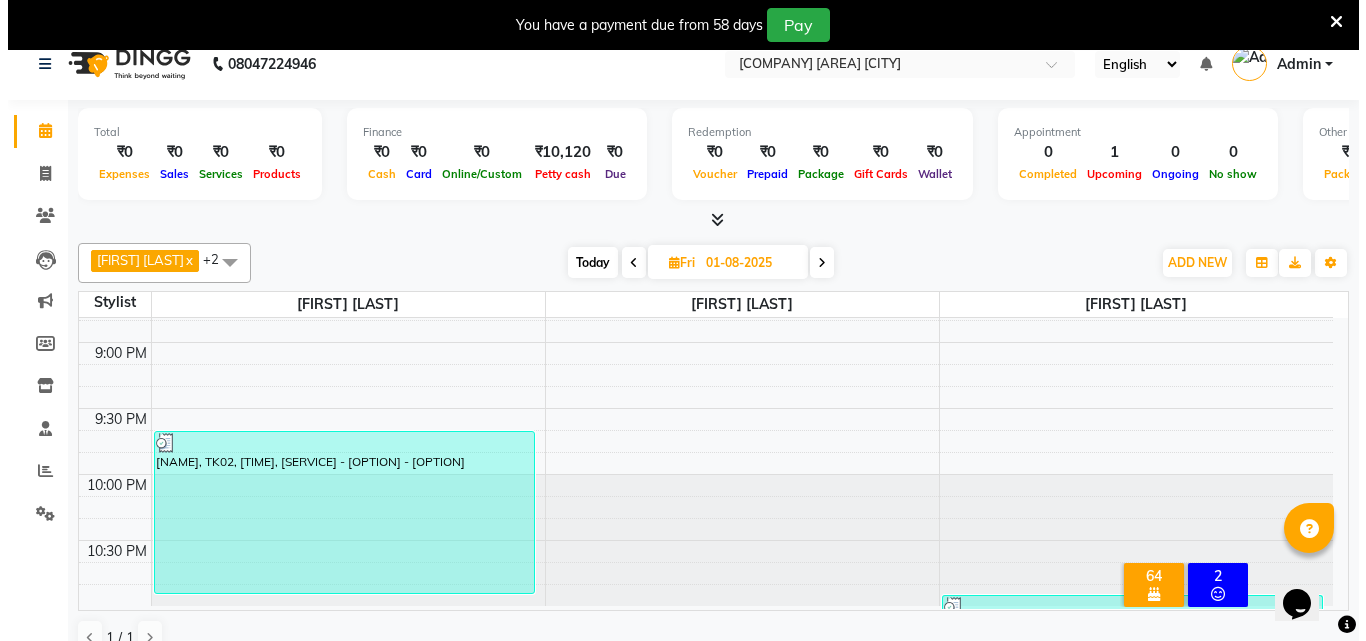 scroll, scrollTop: 51, scrollLeft: 0, axis: vertical 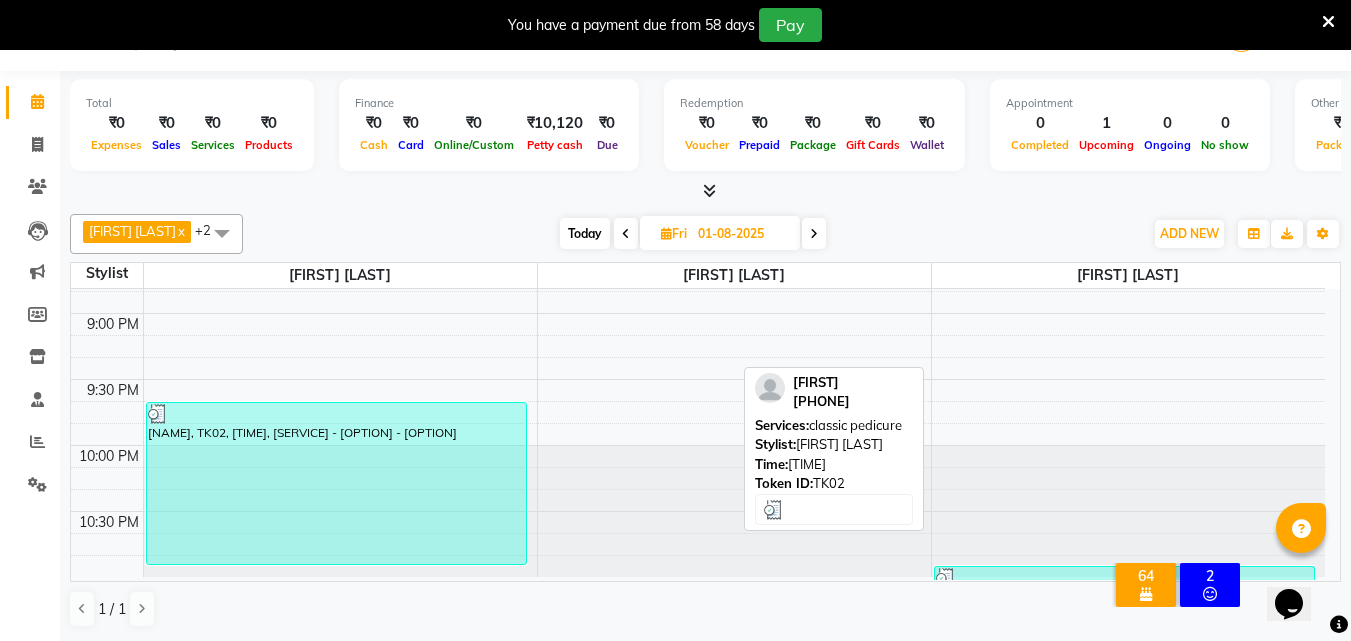 click at bounding box center [1125, 578] 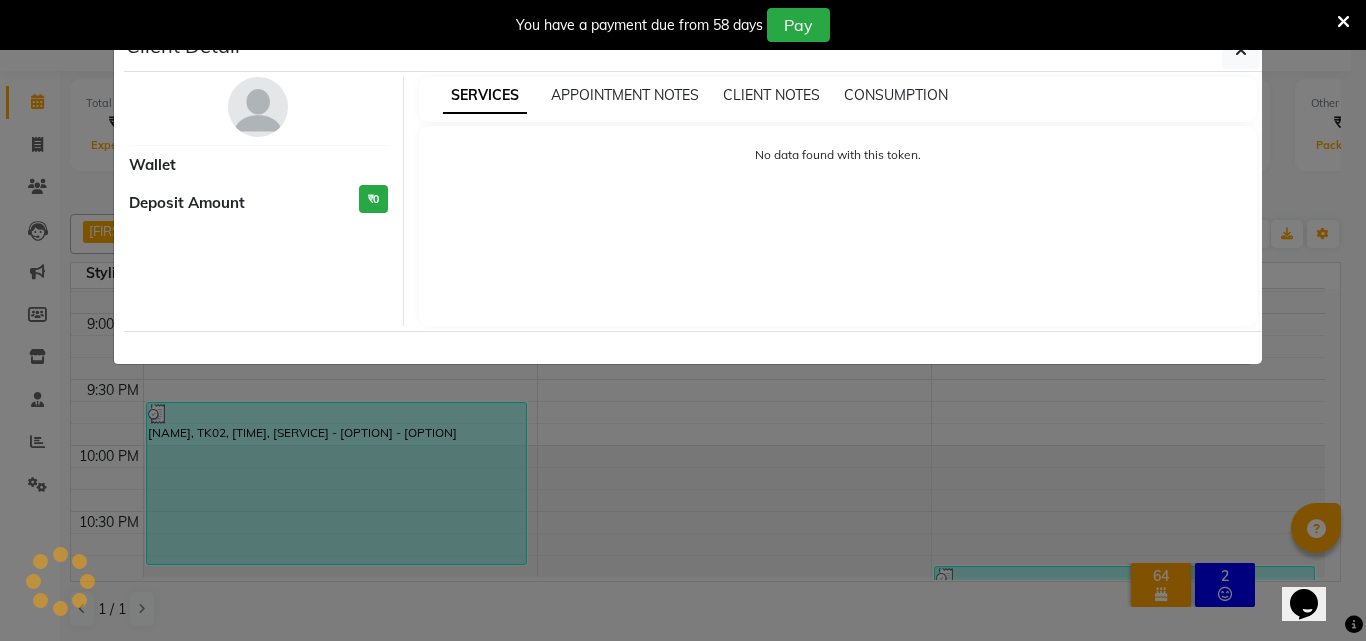 select on "3" 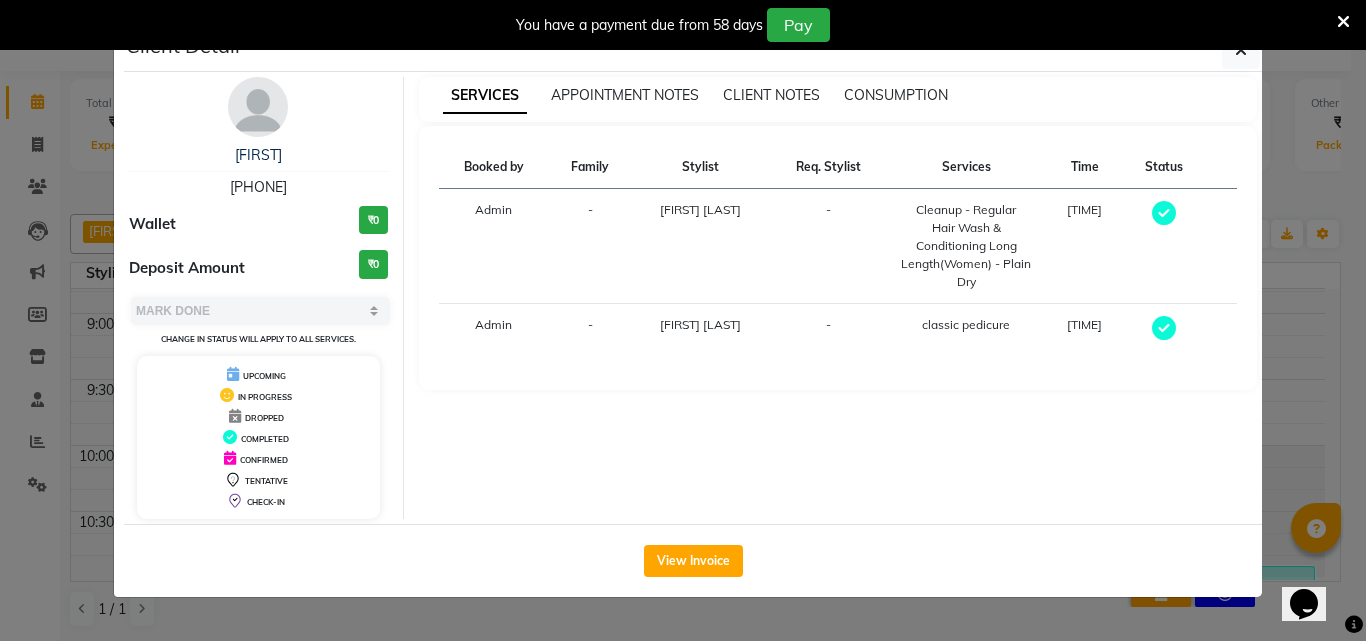 click on "You have a payment due from 58 days Pay" at bounding box center [683, 25] 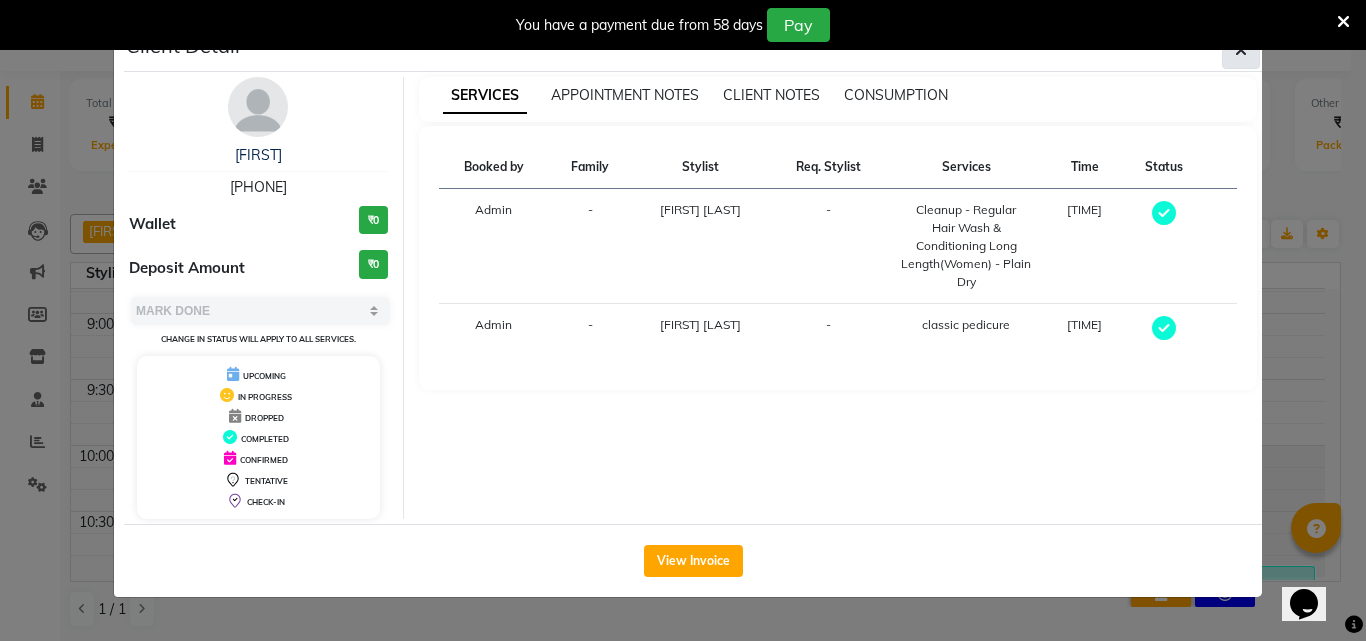 click 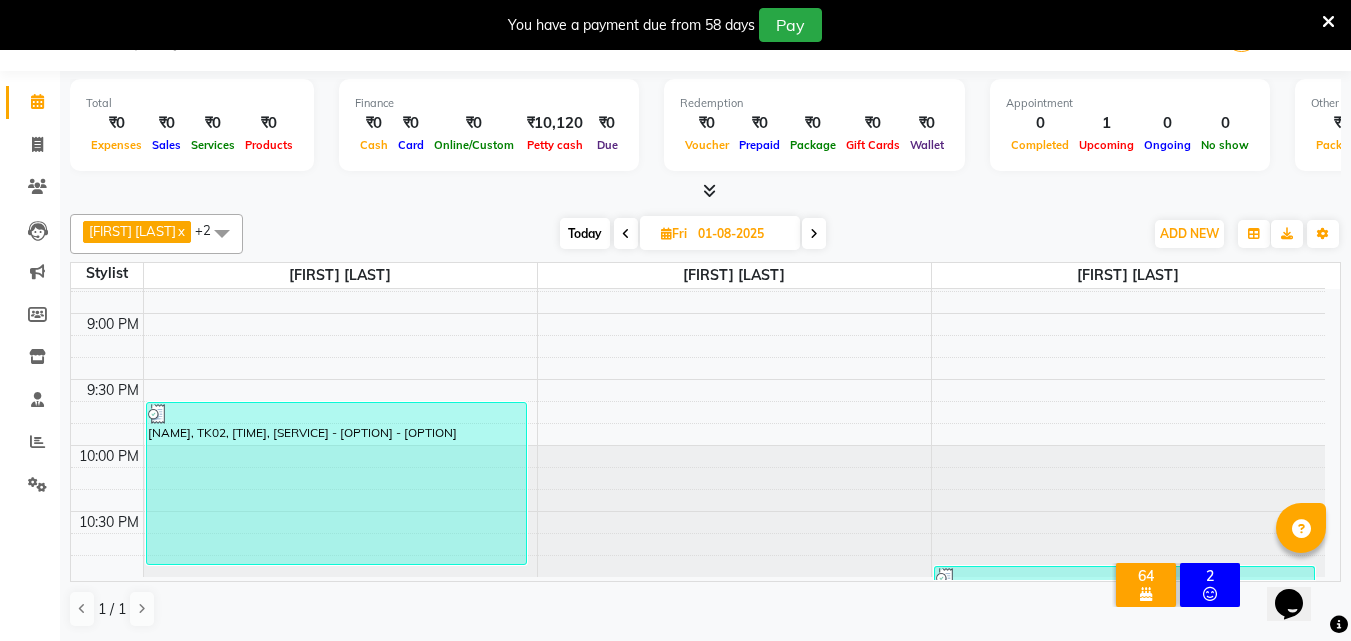 click on "64" at bounding box center (1146, 576) 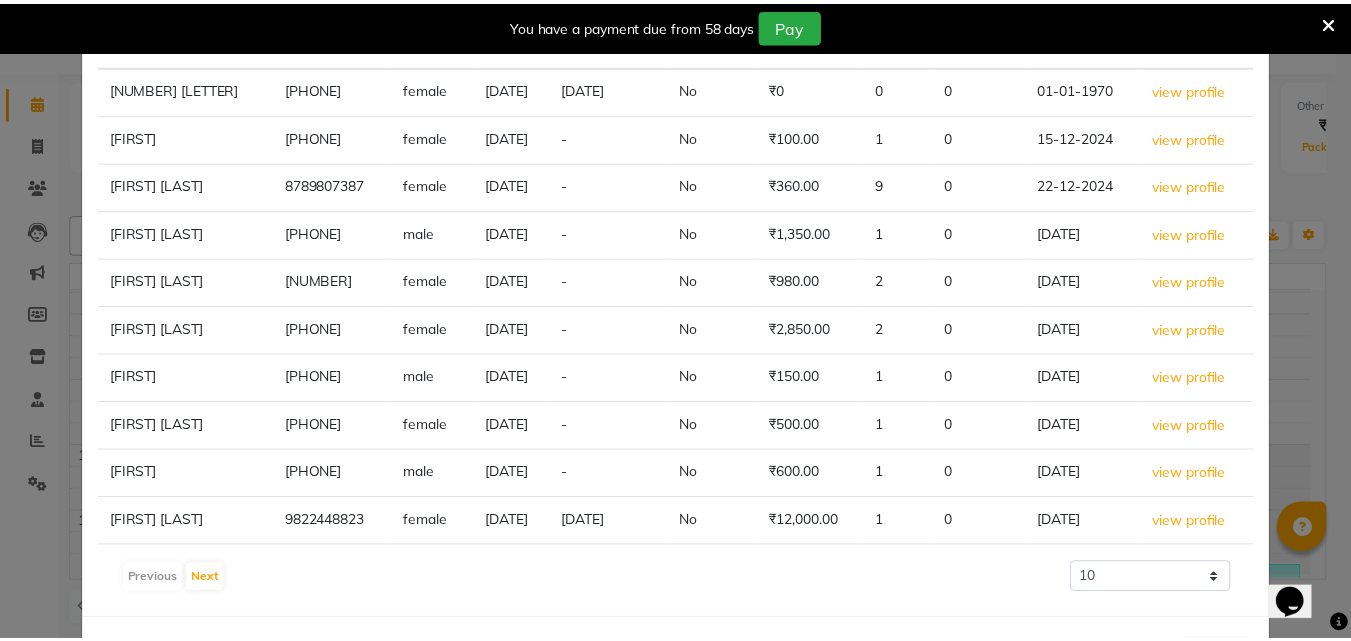 scroll, scrollTop: 227, scrollLeft: 0, axis: vertical 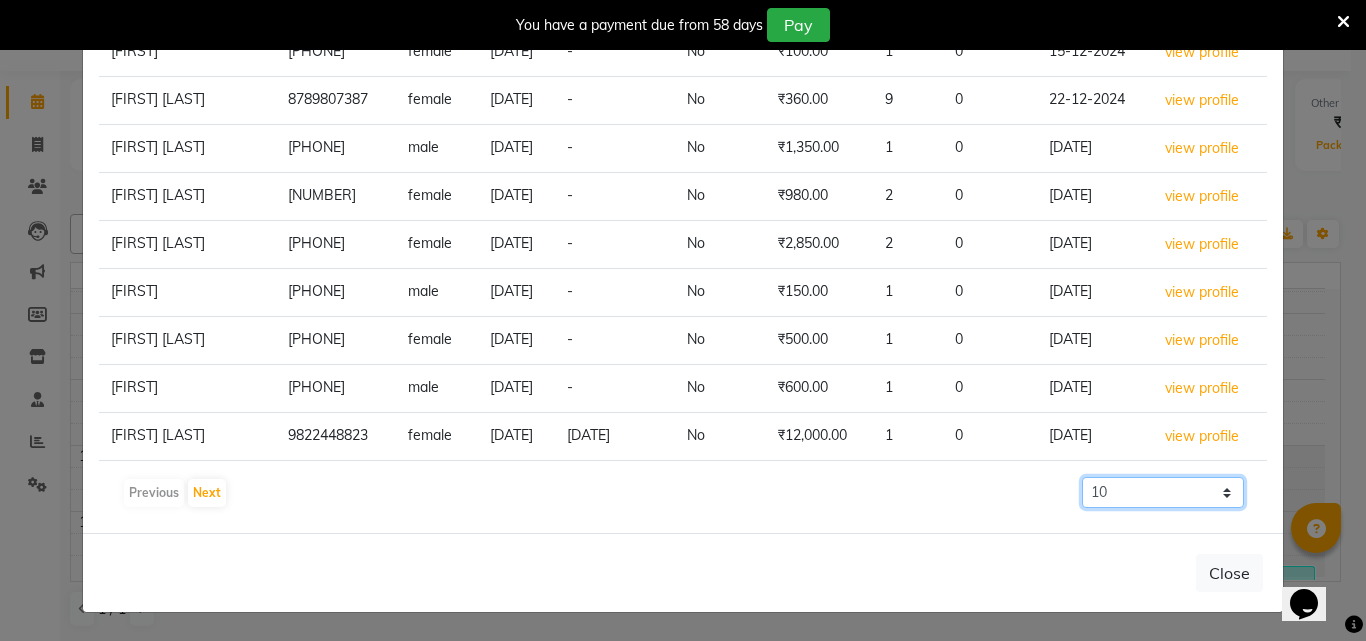 click on "10 50 100 500" 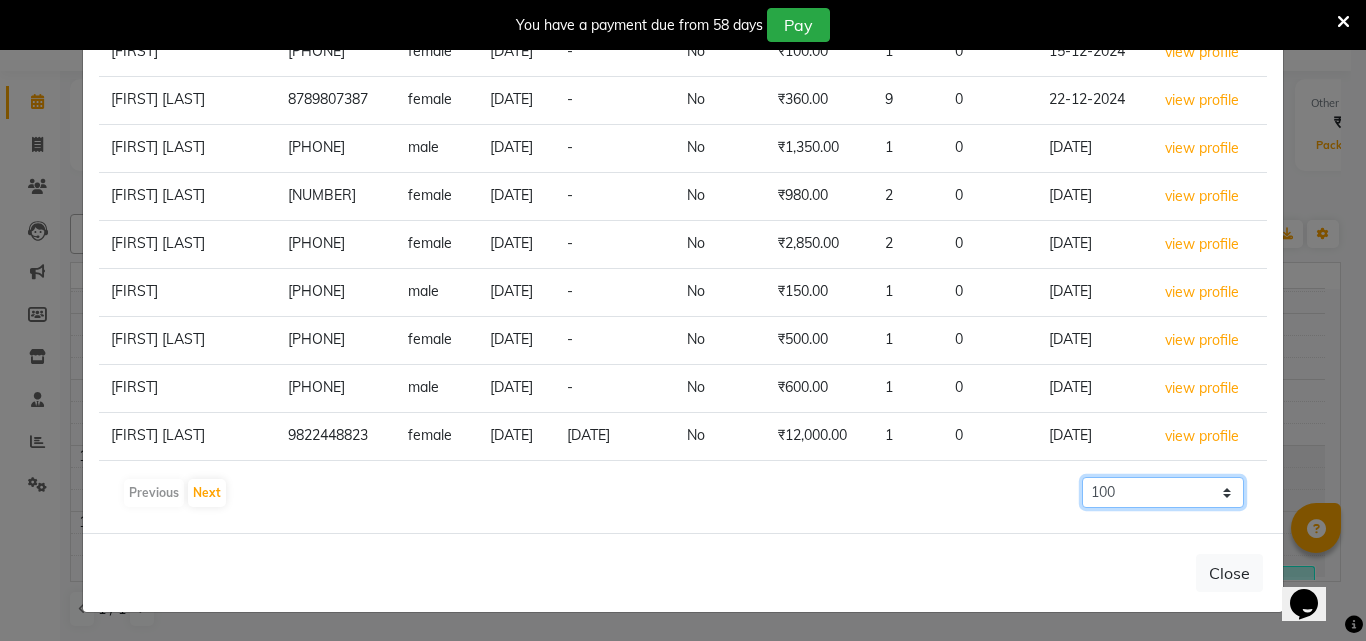 click on "10 50 100 500" 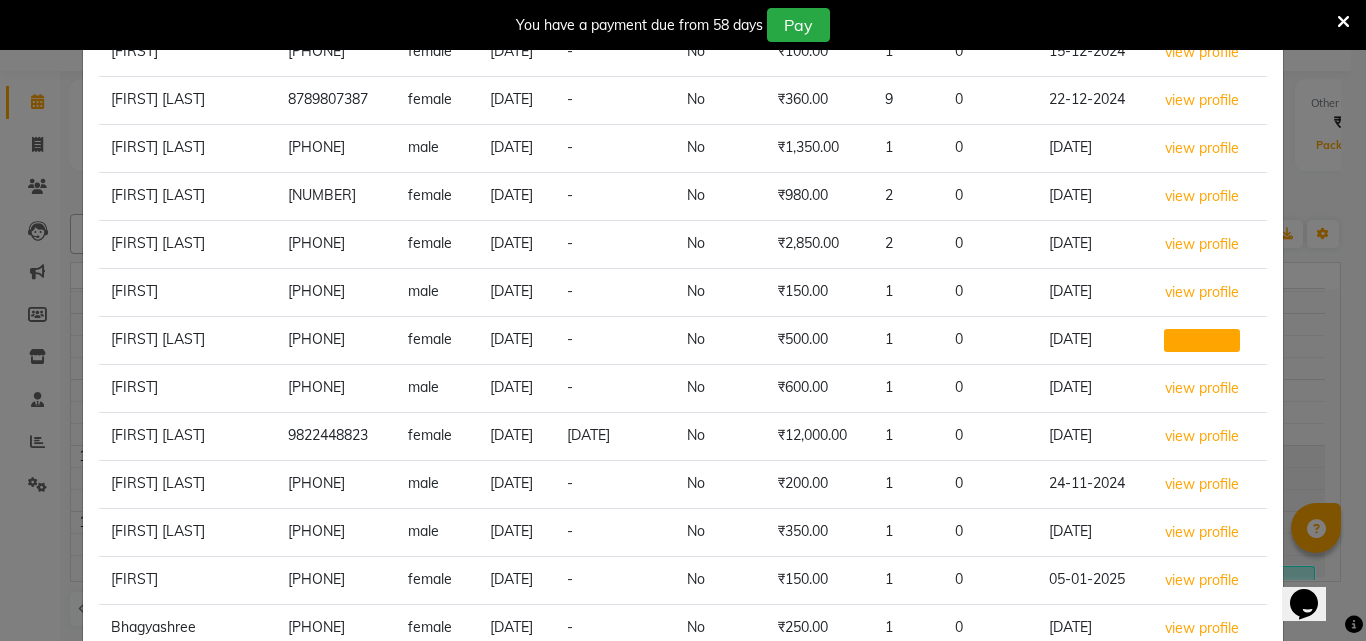 click on "view profile" 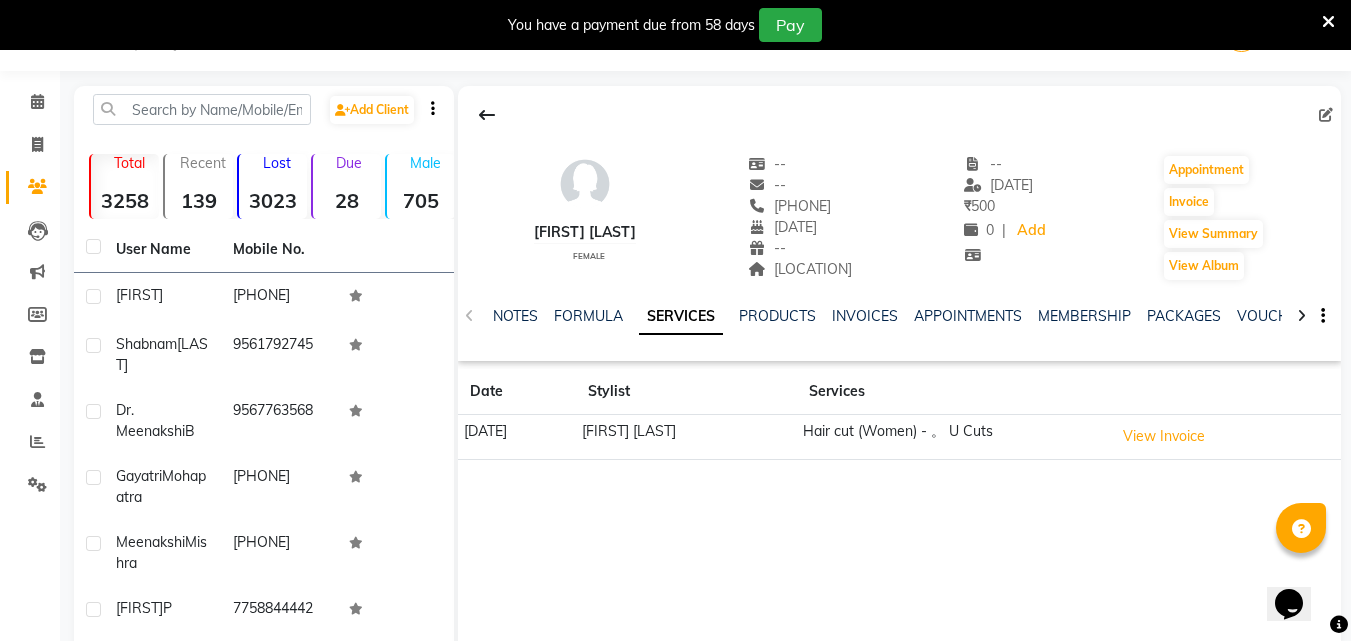 click on "NOTES FORMULA SERVICES PRODUCTS INVOICES APPOINTMENTS MEMBERSHIP PACKAGES VOUCHERS GIFTCARDS POINTS FORMS FAMILY CARDS WALLET" 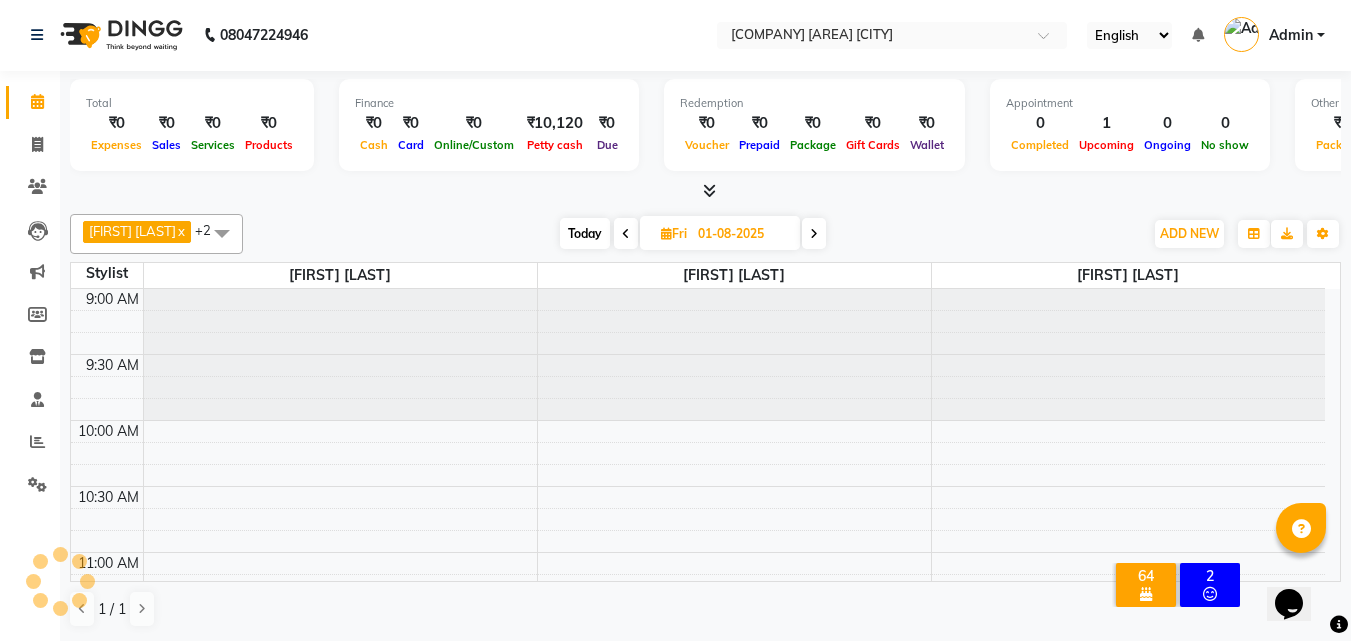 scroll, scrollTop: 0, scrollLeft: 0, axis: both 